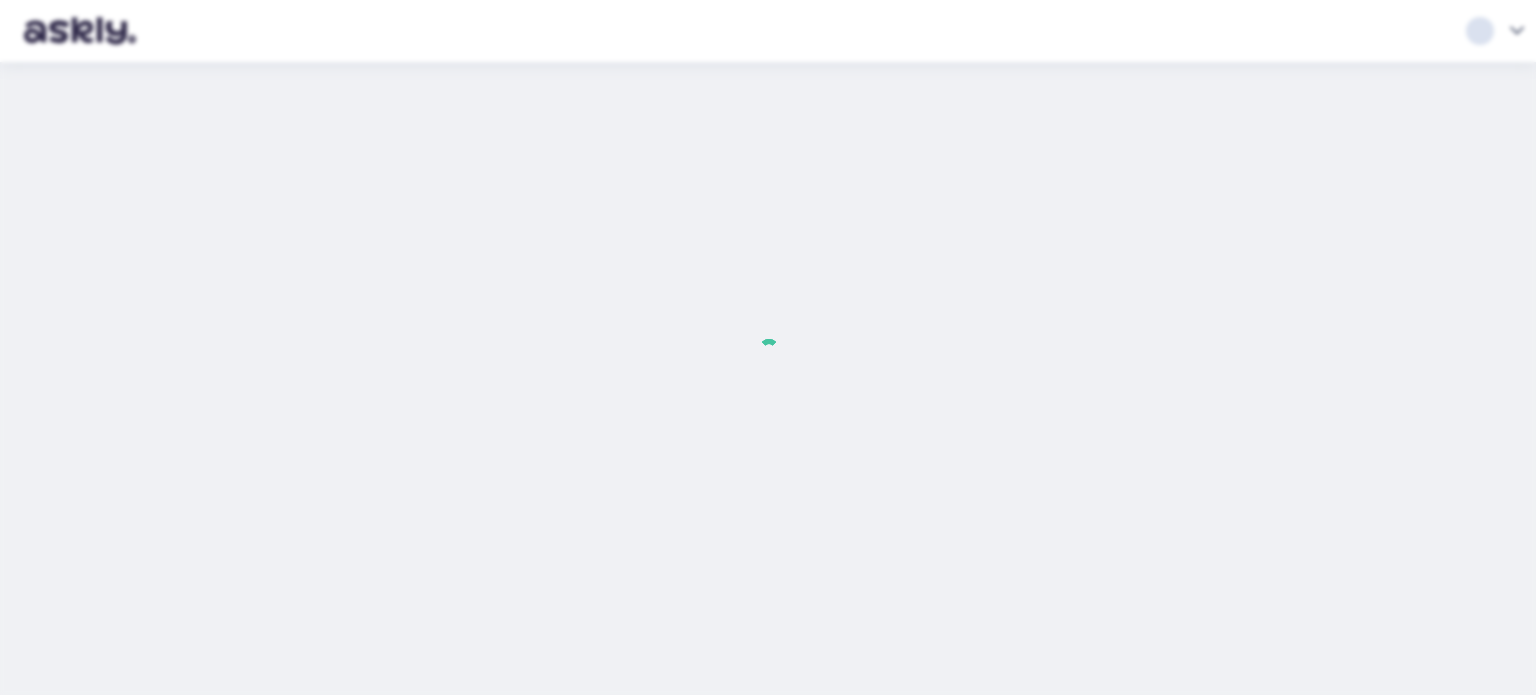 scroll, scrollTop: 0, scrollLeft: 0, axis: both 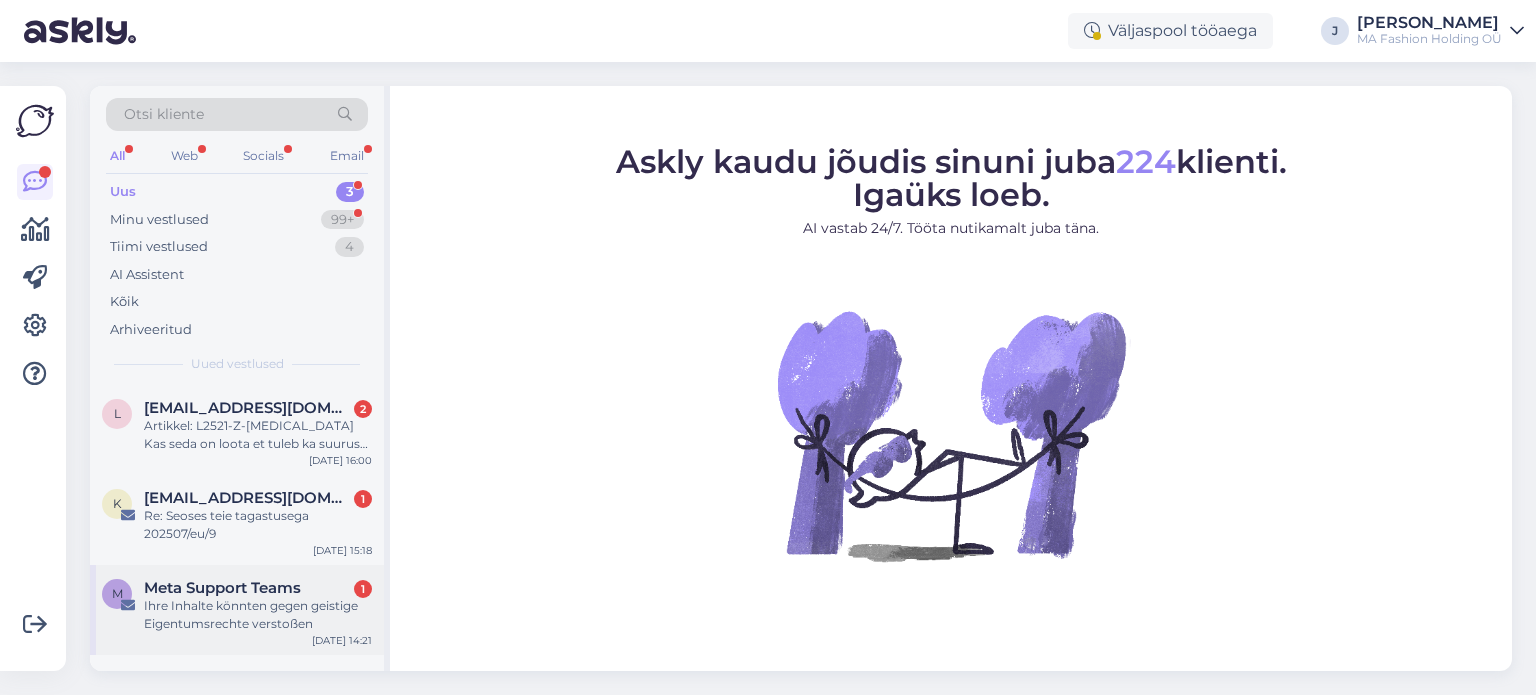 click on "Ihre Inhalte könnten gegen geistige Eigentumsrechte verstoßen" at bounding box center (258, 615) 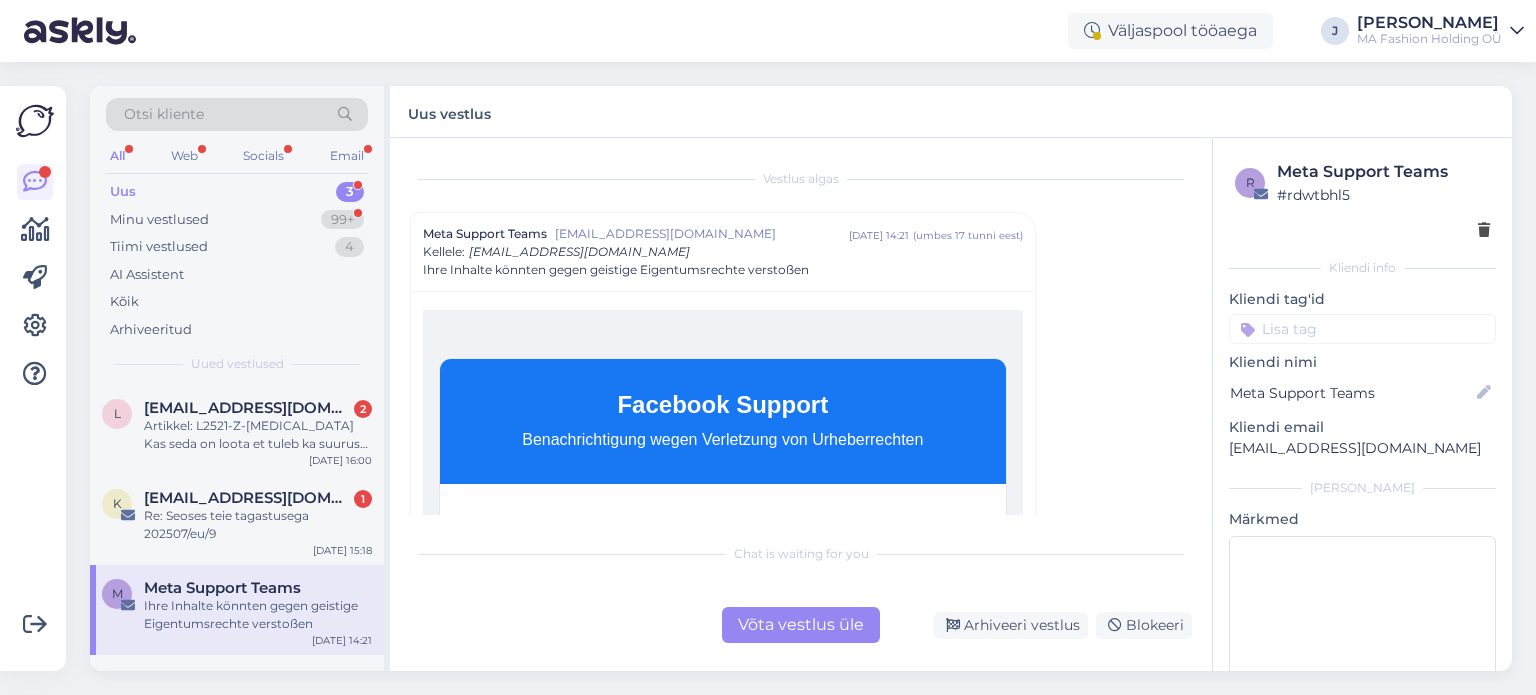 click on "Võta vestlus üle" at bounding box center [801, 625] 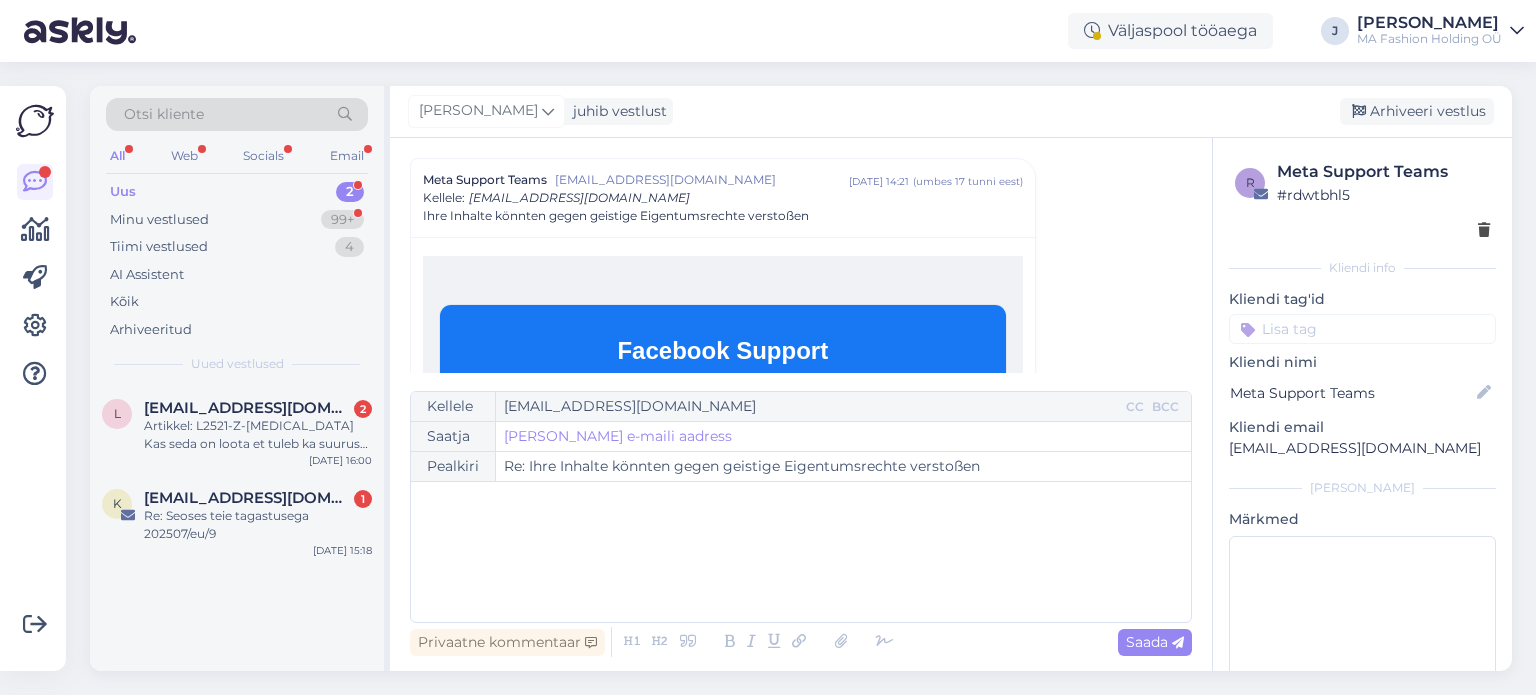 scroll, scrollTop: 554, scrollLeft: 0, axis: vertical 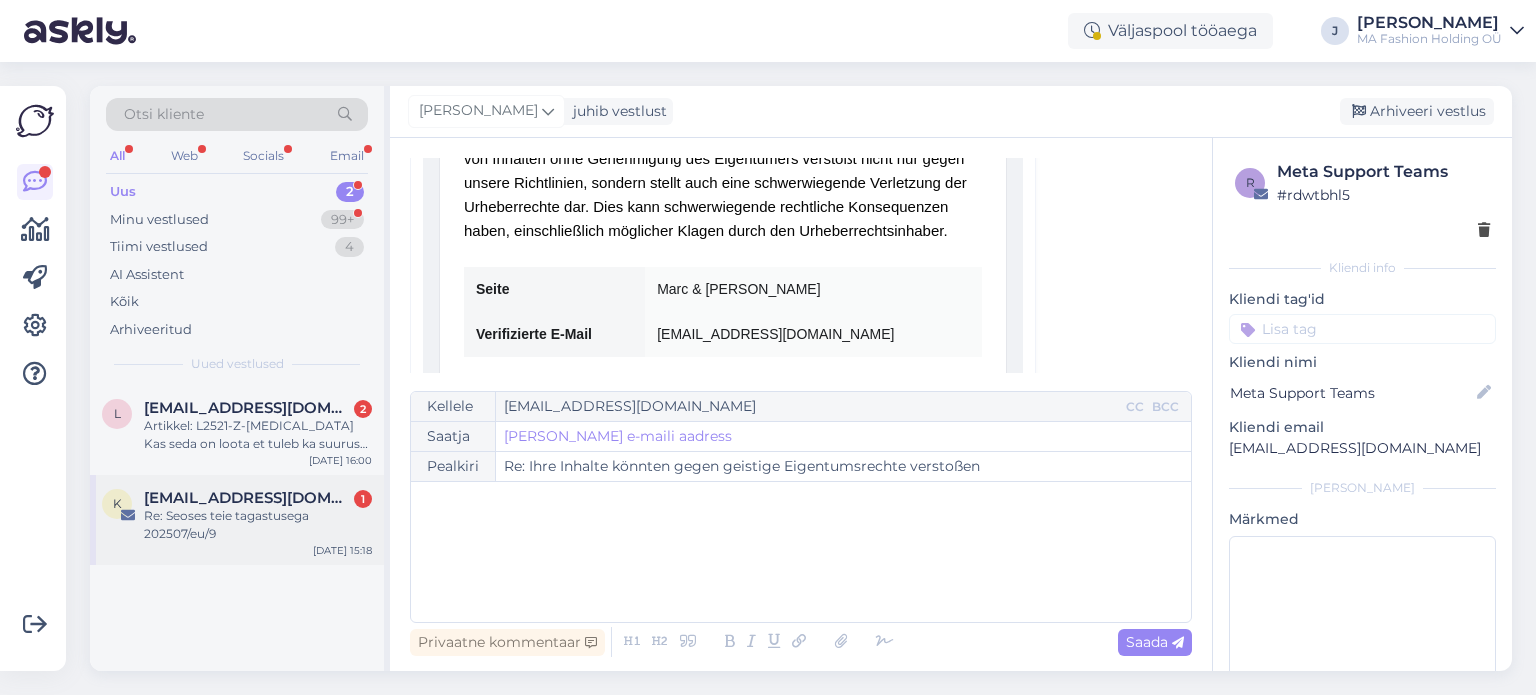 click on "Re: Seoses teie tagastusega 202507/eu/9" at bounding box center [258, 525] 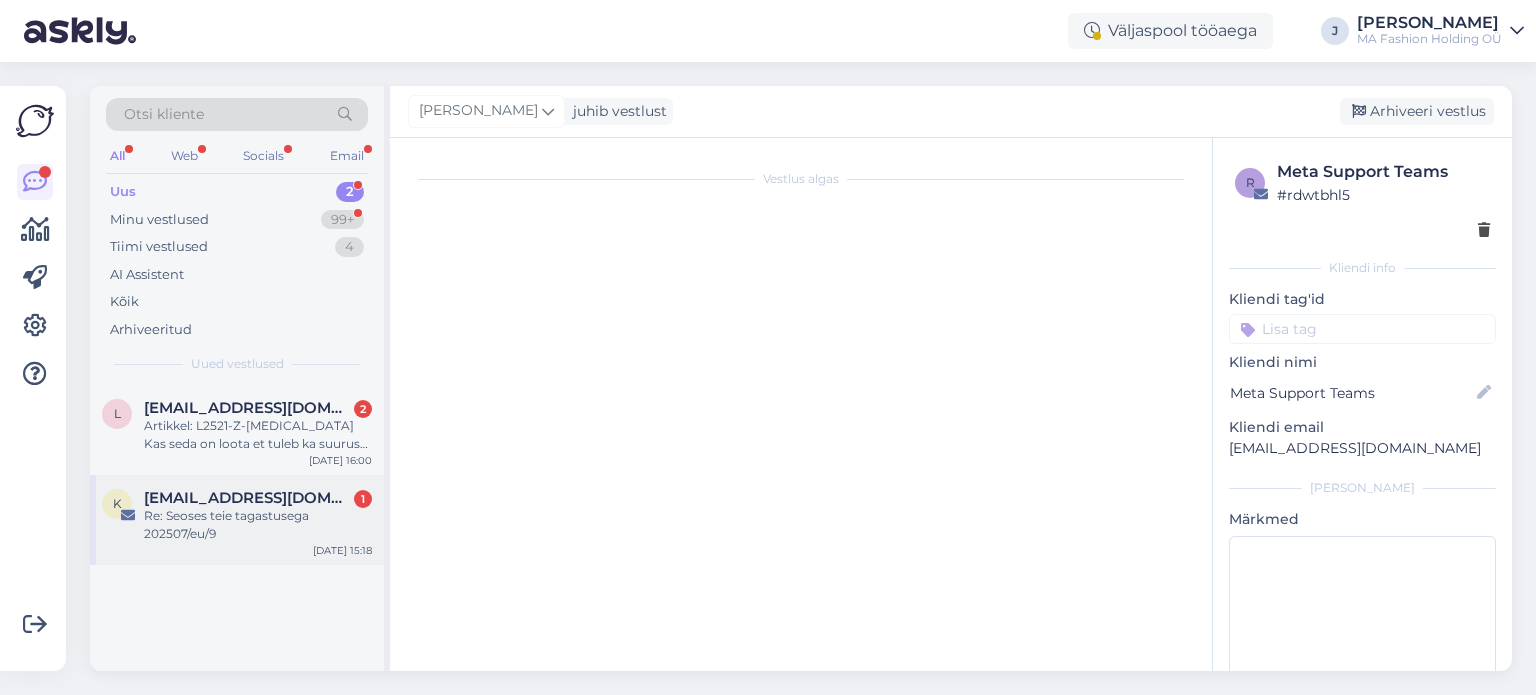 scroll, scrollTop: 0, scrollLeft: 0, axis: both 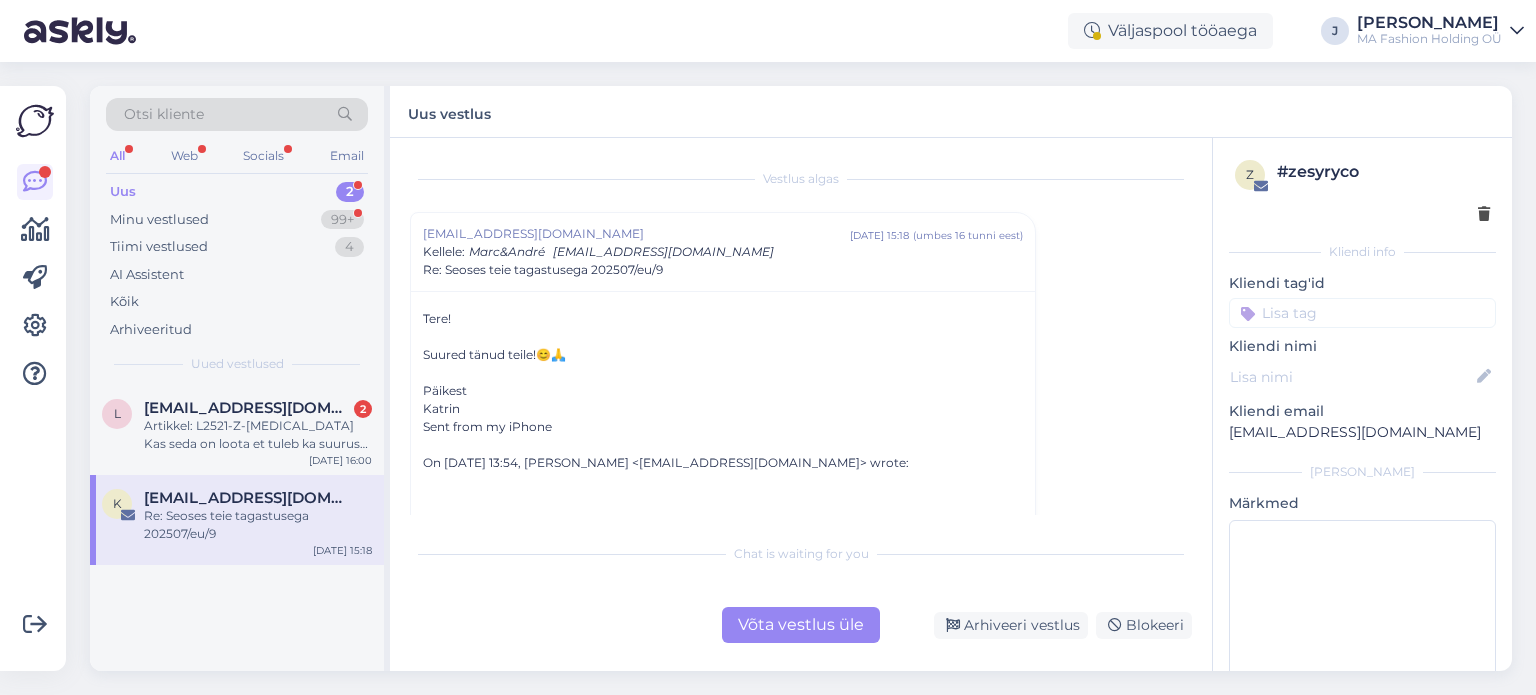 click on "Võta vestlus üle" at bounding box center (801, 625) 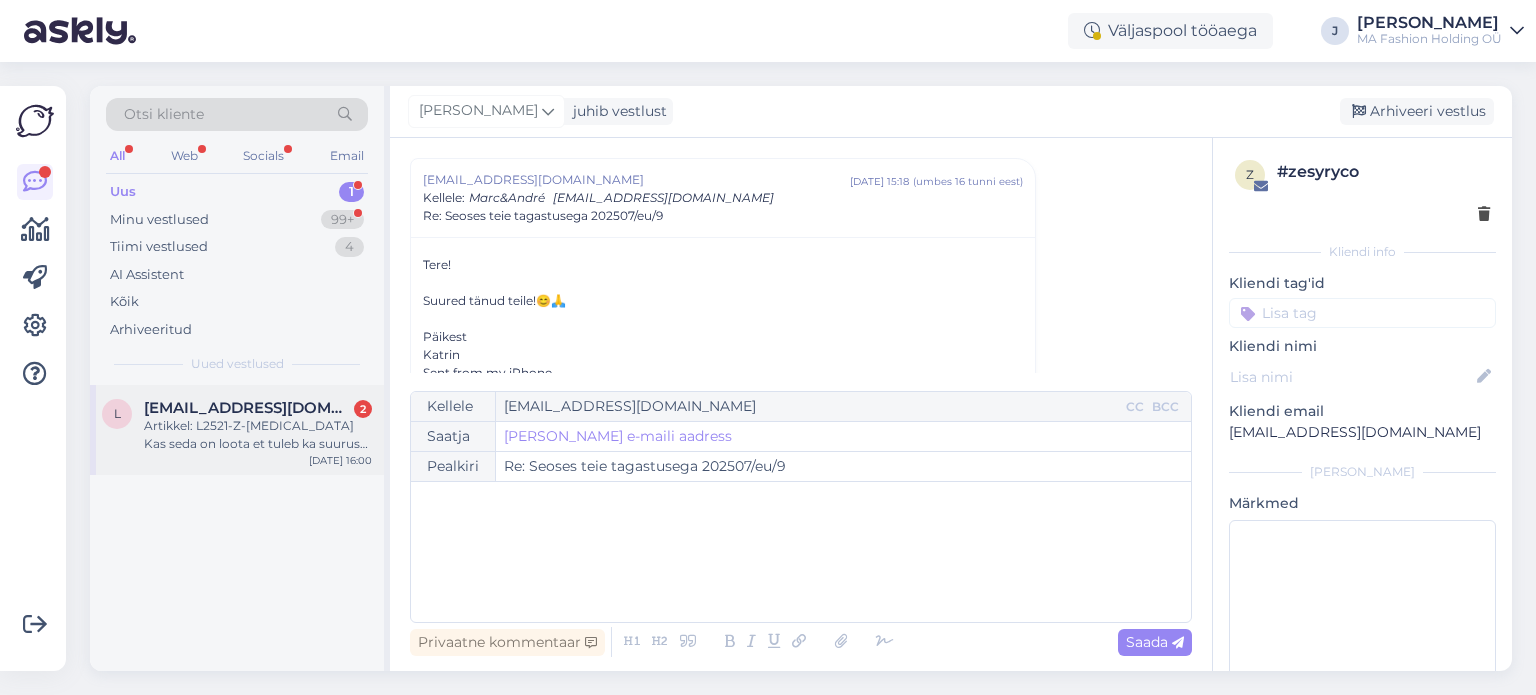 click on "Artikkel: L2521-Z-[MEDICAL_DATA]
Kas seda on loota et tuleb ka suurus 38 müügile?" at bounding box center [258, 435] 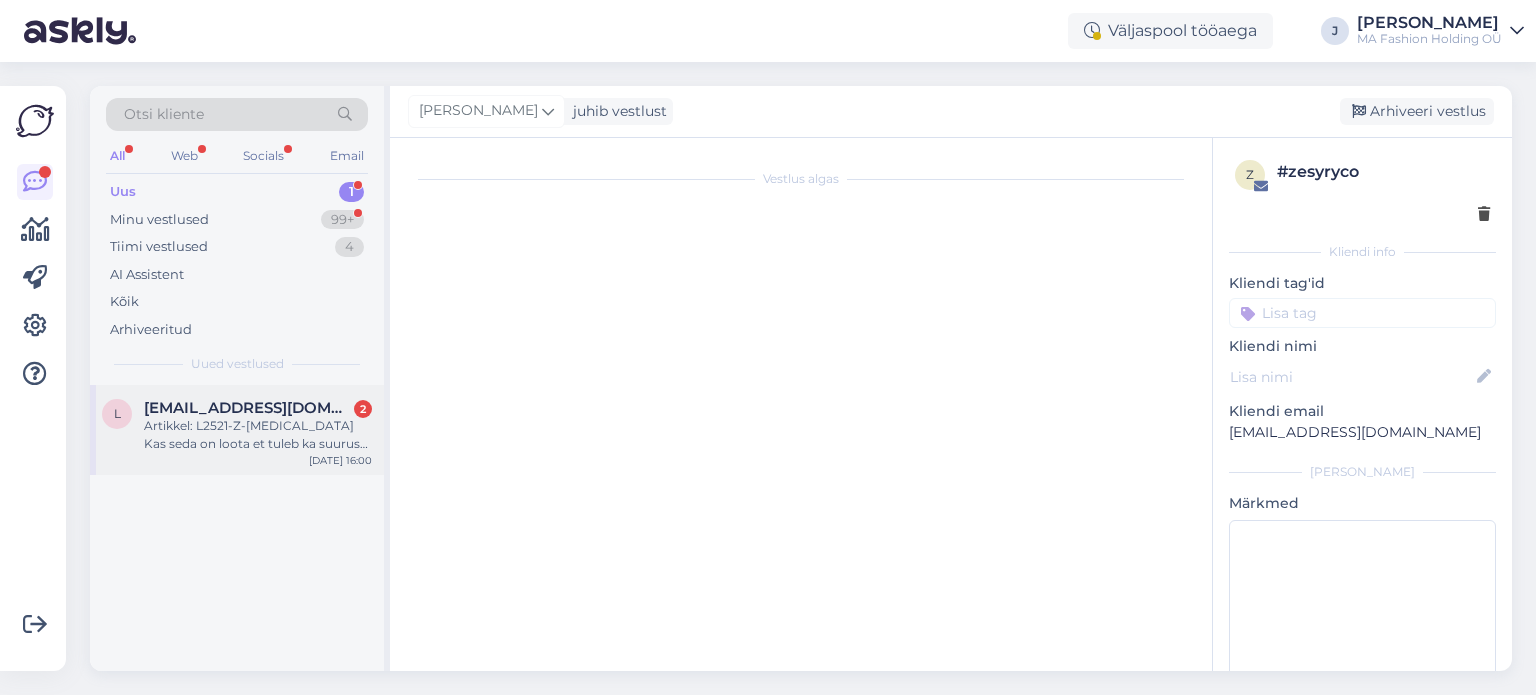 scroll, scrollTop: 0, scrollLeft: 0, axis: both 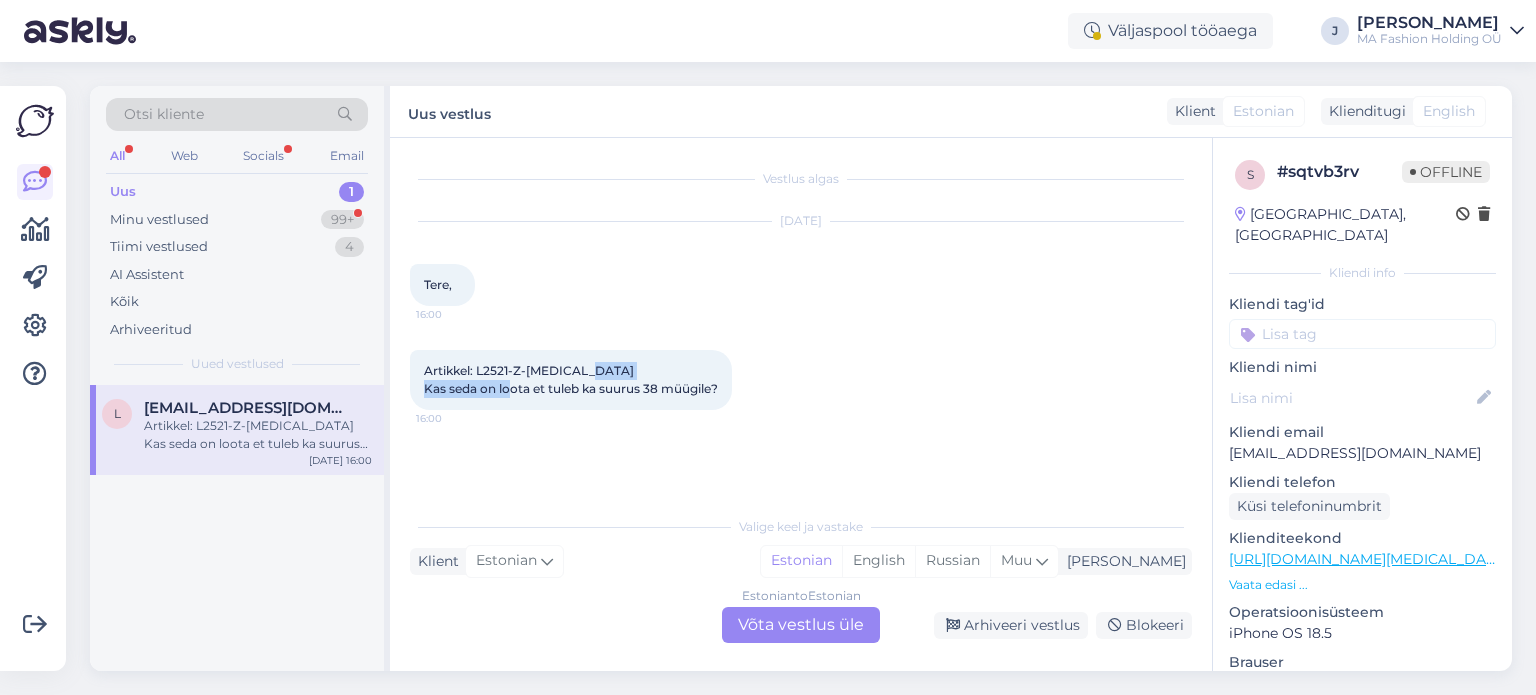 drag, startPoint x: 451, startPoint y: 381, endPoint x: 604, endPoint y: 391, distance: 153.32645 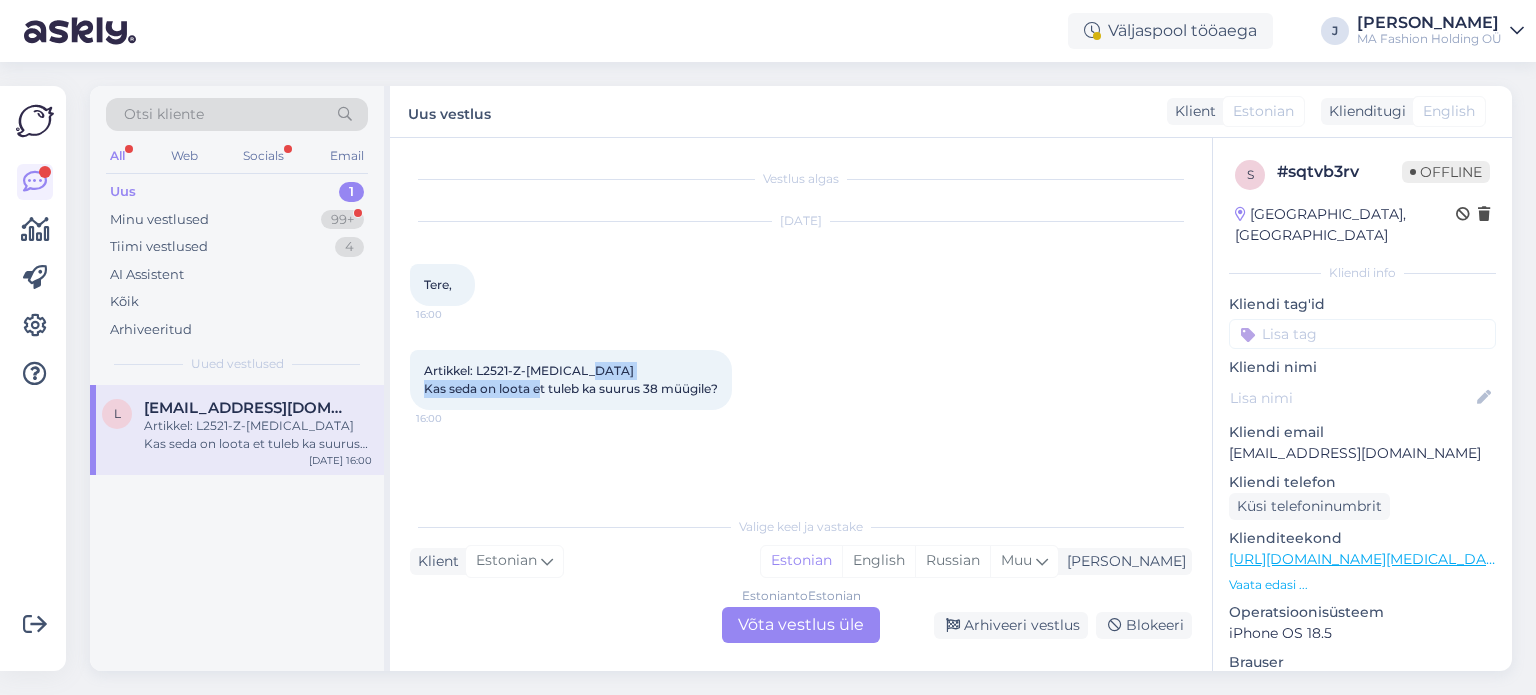 click on "Artikkel: L2521-Z-[MEDICAL_DATA]
Kas seda on loota et tuleb ka suurus 38 müügile?" at bounding box center (571, 379) 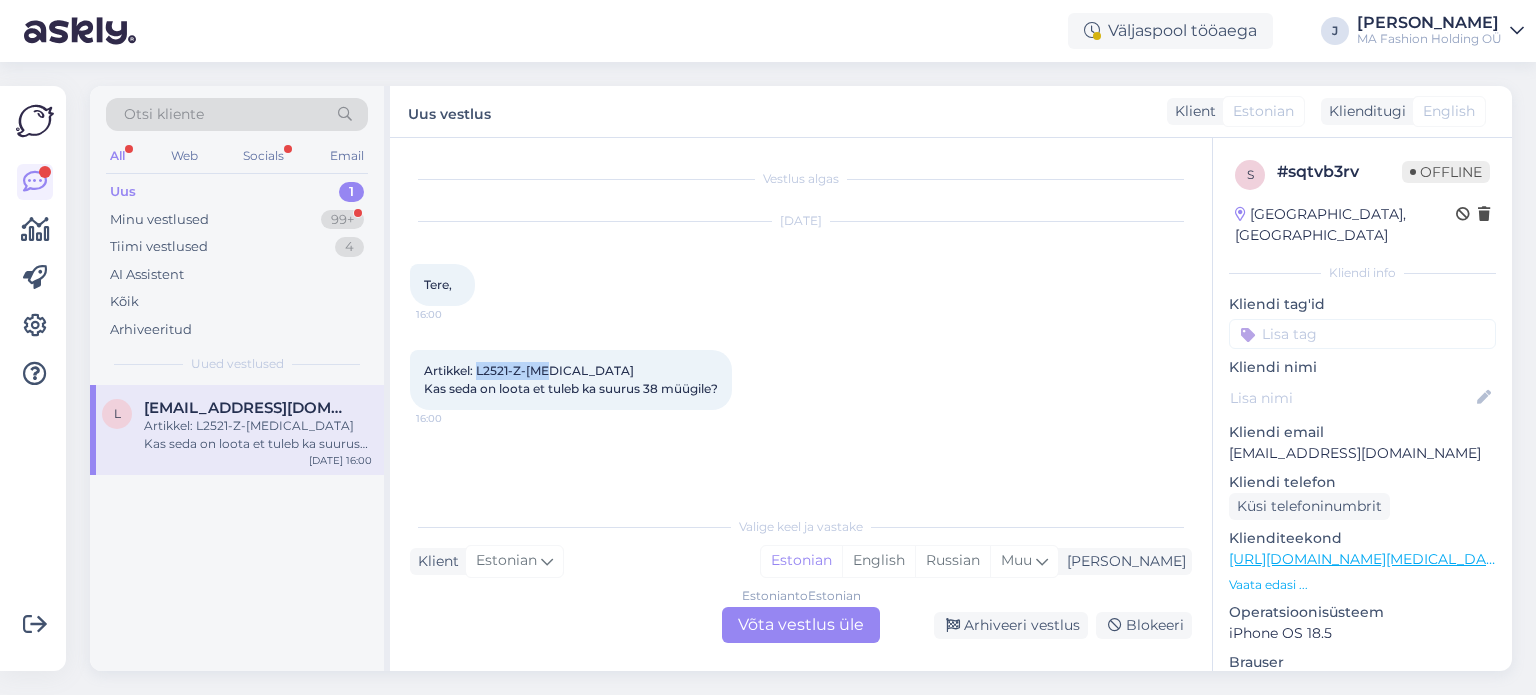 drag, startPoint x: 480, startPoint y: 371, endPoint x: 552, endPoint y: 366, distance: 72.1734 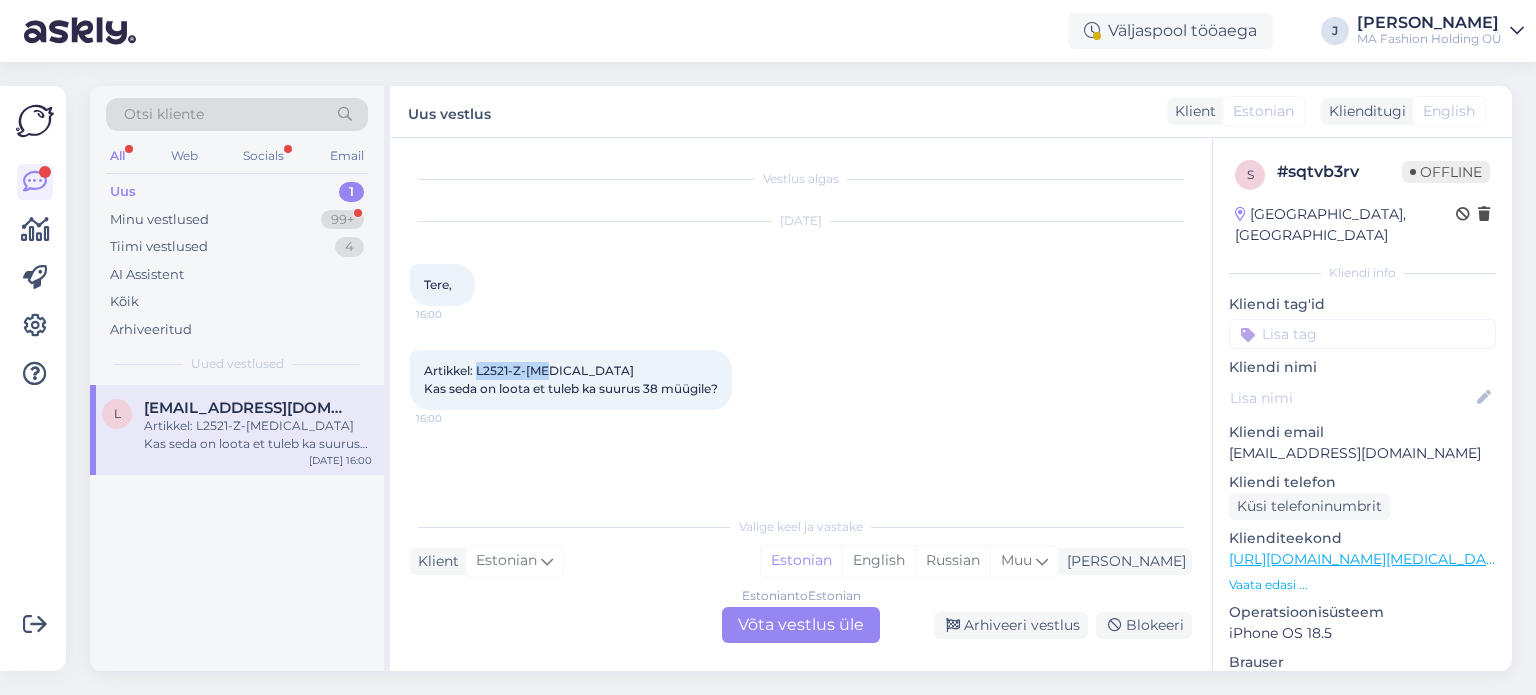 click on "Artikkel: L2521-Z-[MEDICAL_DATA]
Kas seda on loota et tuleb ka suurus 38 müügile? 16:00" at bounding box center (571, 380) 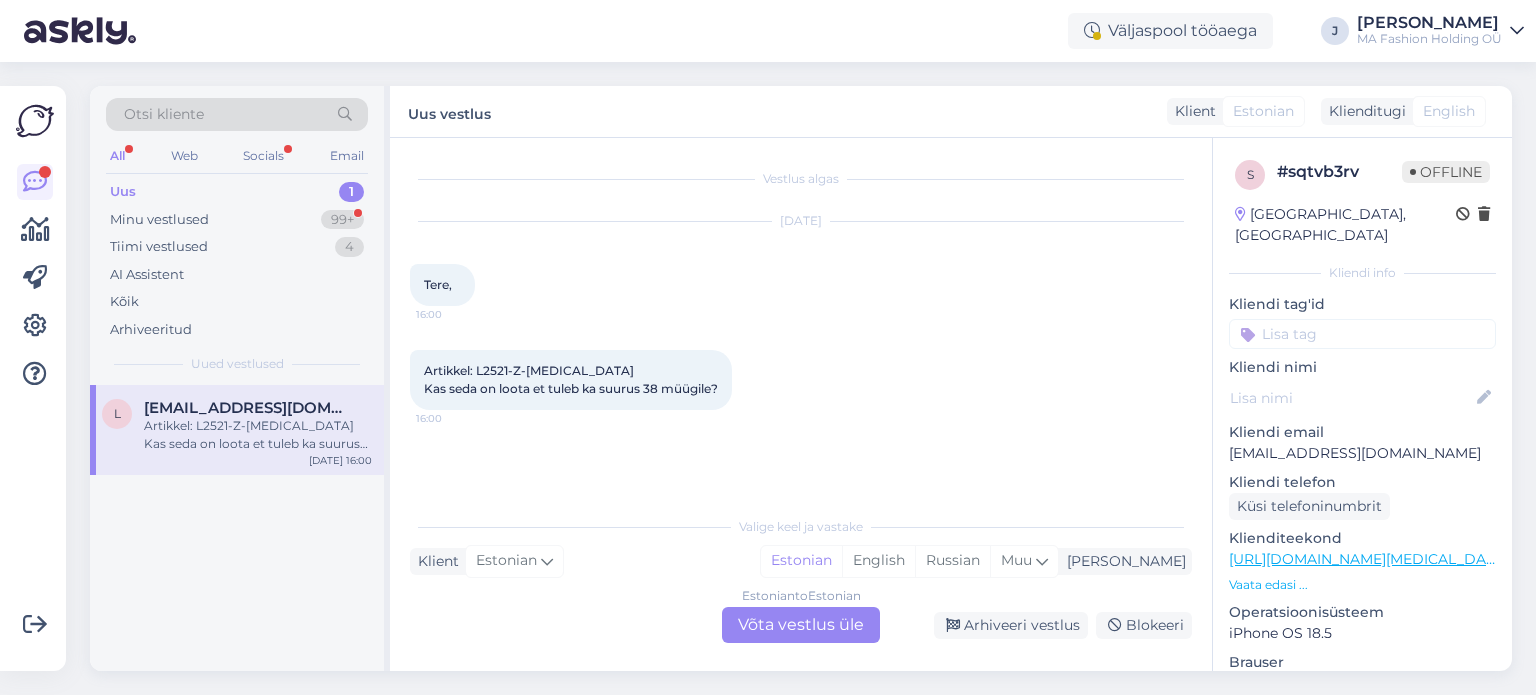 click on "Estonian  to  Estonian Võta vestlus üle" at bounding box center [801, 625] 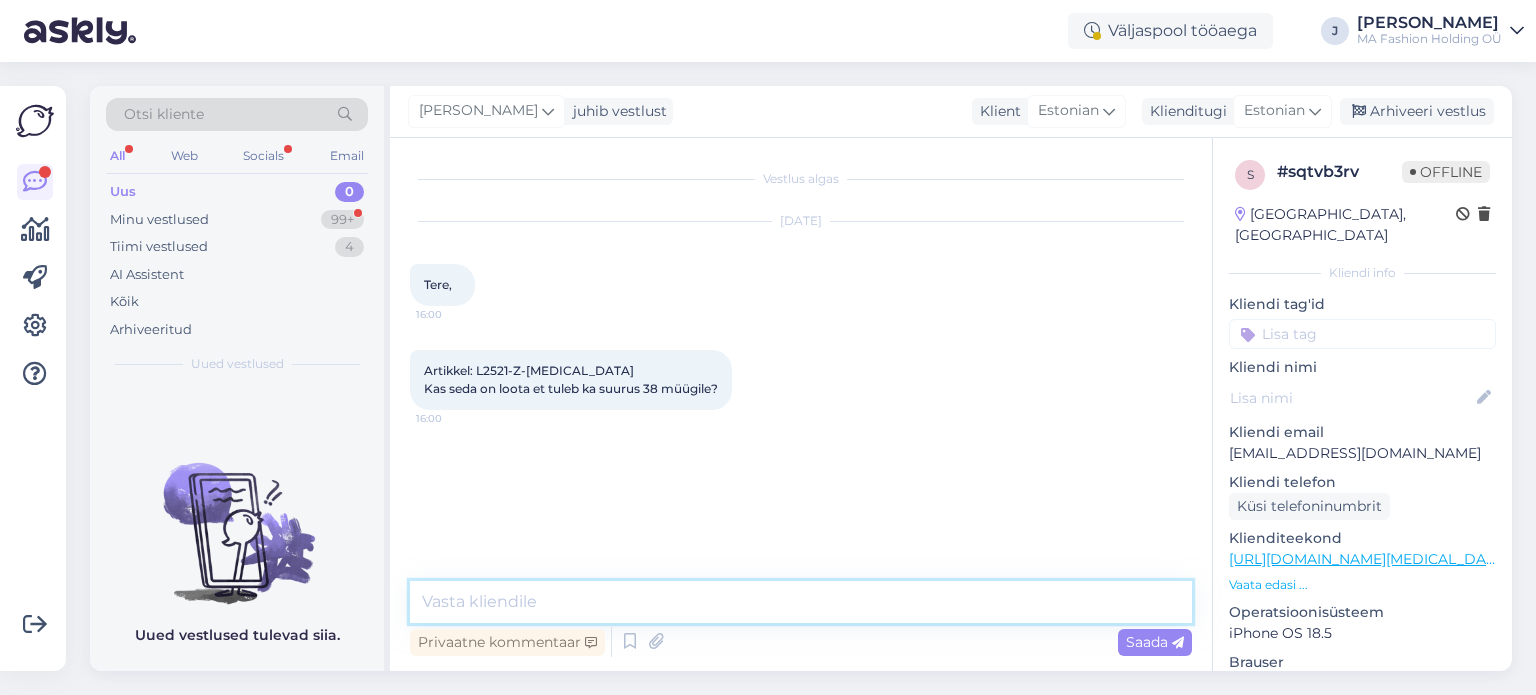 click at bounding box center (801, 602) 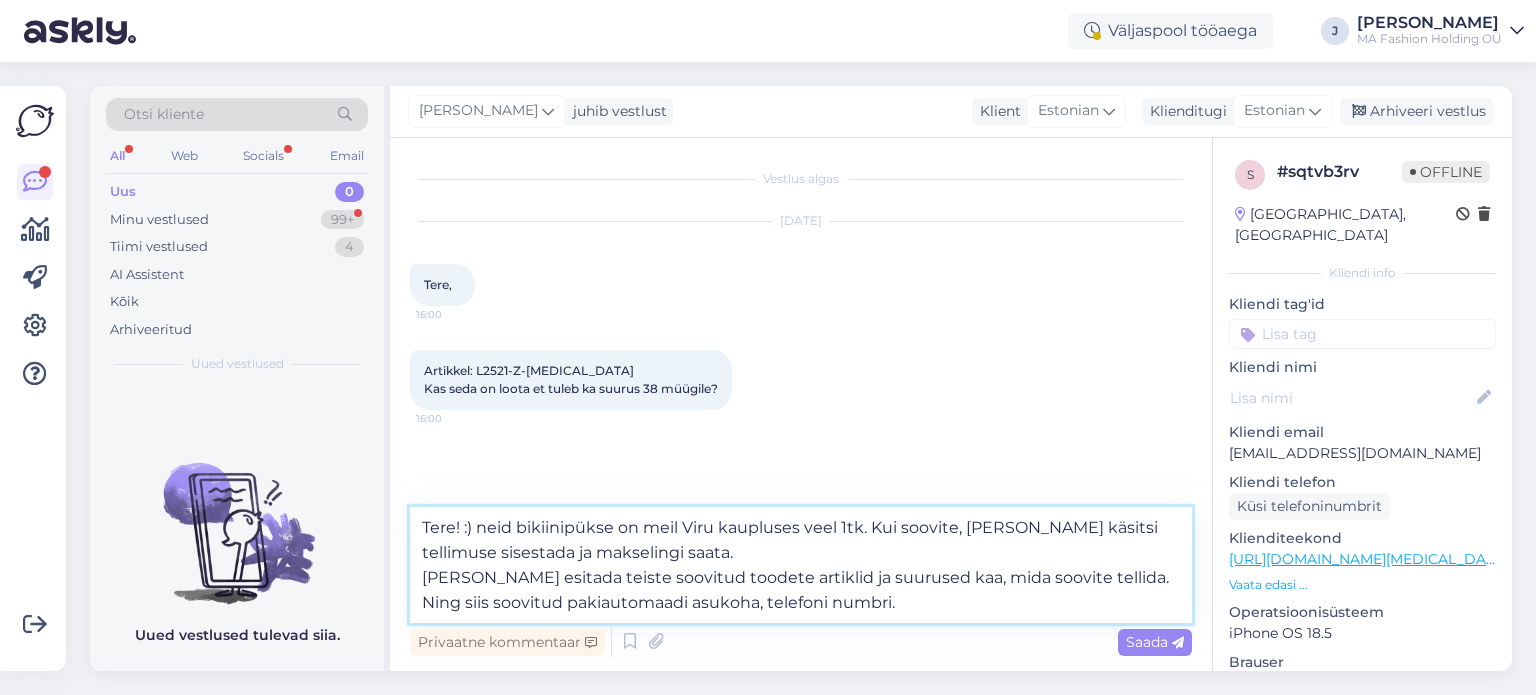 click on "Tere! :) neid bikiinipükse on meil Viru kaupluses veel 1tk. Kui soovite, [PERSON_NAME] käsitsi tellimuse sisestada ja makselingi saata.
[PERSON_NAME] esitada teiste soovitud toodete artiklid ja suurused kaa, mida soovite tellida.
Ning siis soovitud pakiautomaadi asukoha, telefoni numbri." at bounding box center (801, 565) 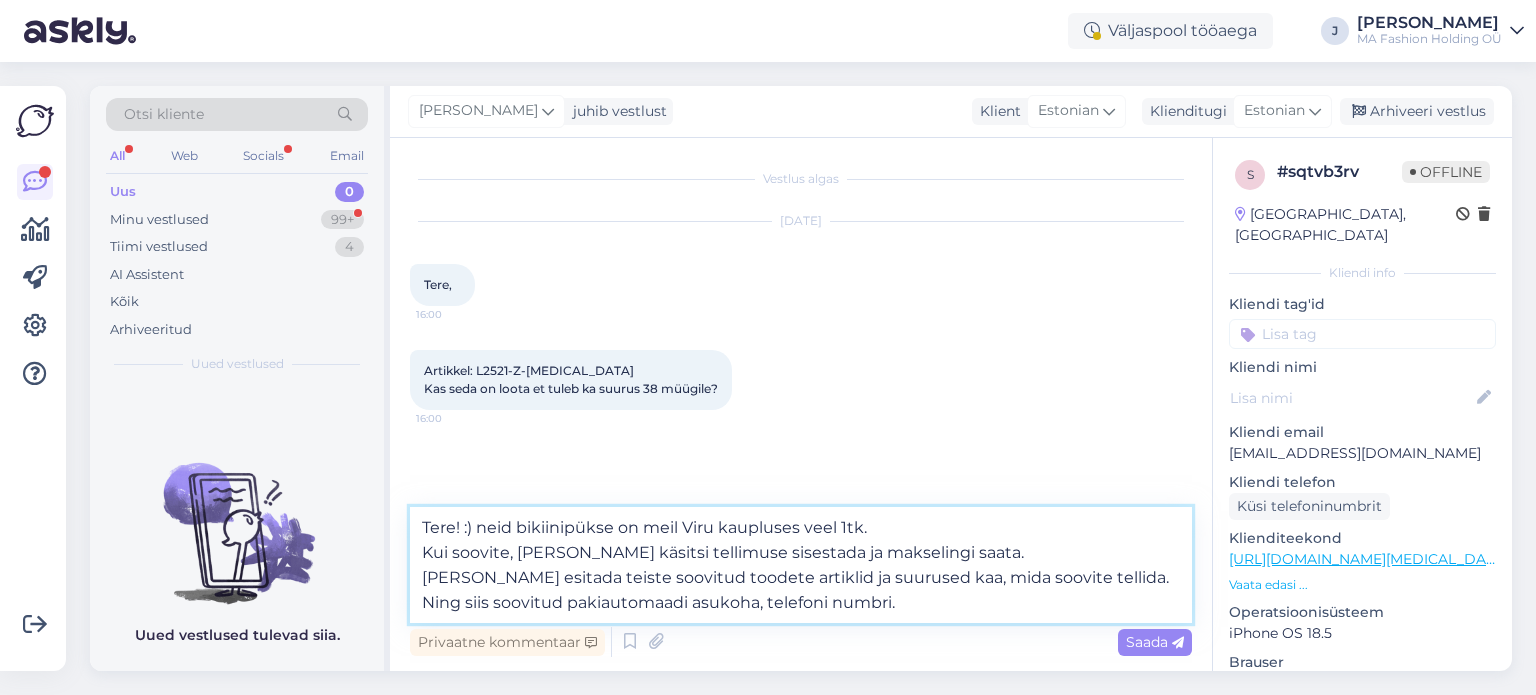 click on "Tere! :) neid bikiinipükse on meil Viru kaupluses veel 1tk.
Kui soovite, [PERSON_NAME] käsitsi tellimuse sisestada ja makselingi saata.
[PERSON_NAME] esitada teiste soovitud toodete artiklid ja suurused kaa, mida soovite tellida.
Ning siis soovitud pakiautomaadi asukoha, telefoni numbri." at bounding box center (801, 565) 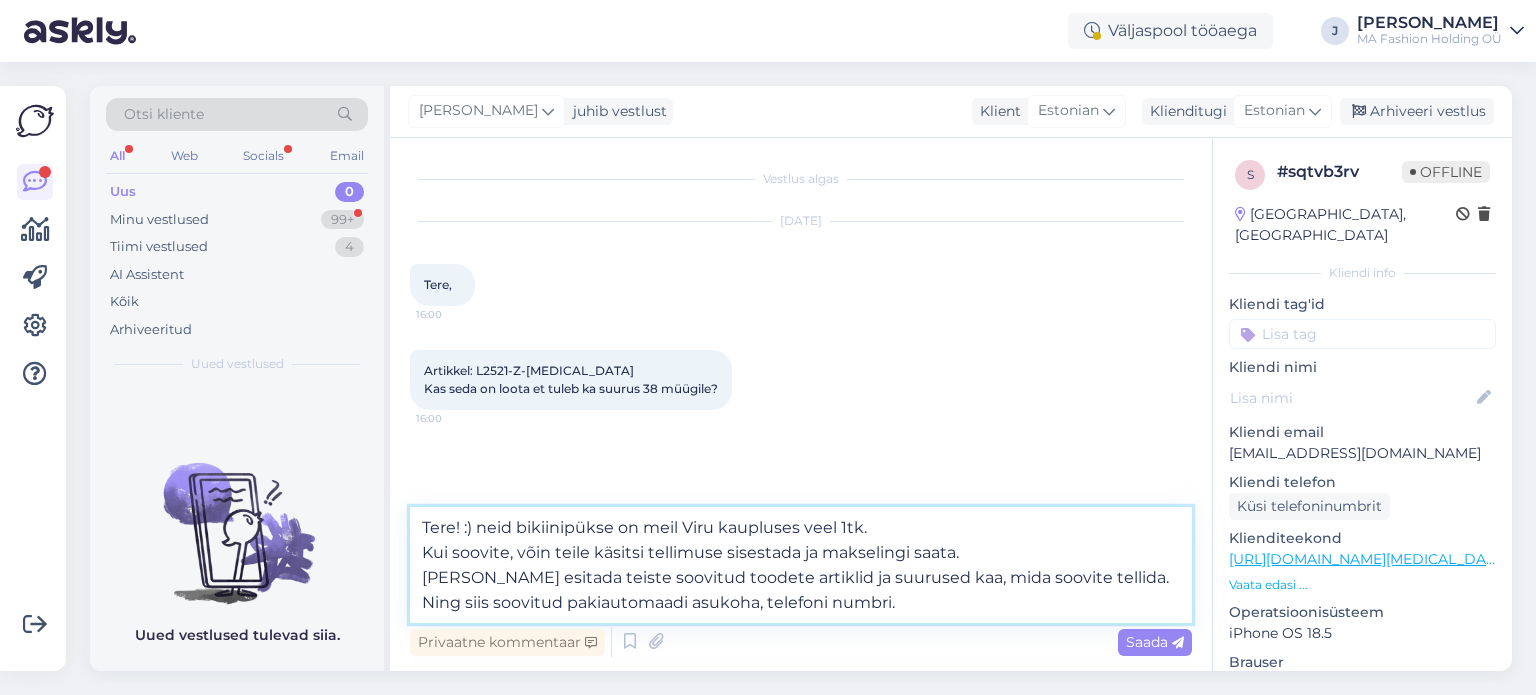 click on "Tere! :) neid bikiinipükse on meil Viru kaupluses veel 1tk.
Kui soovite, võin teile käsitsi tellimuse sisestada ja makselingi saata.
[PERSON_NAME] esitada teiste soovitud toodete artiklid ja suurused kaa, mida soovite tellida.
Ning siis soovitud pakiautomaadi asukoha, telefoni numbri." at bounding box center [801, 565] 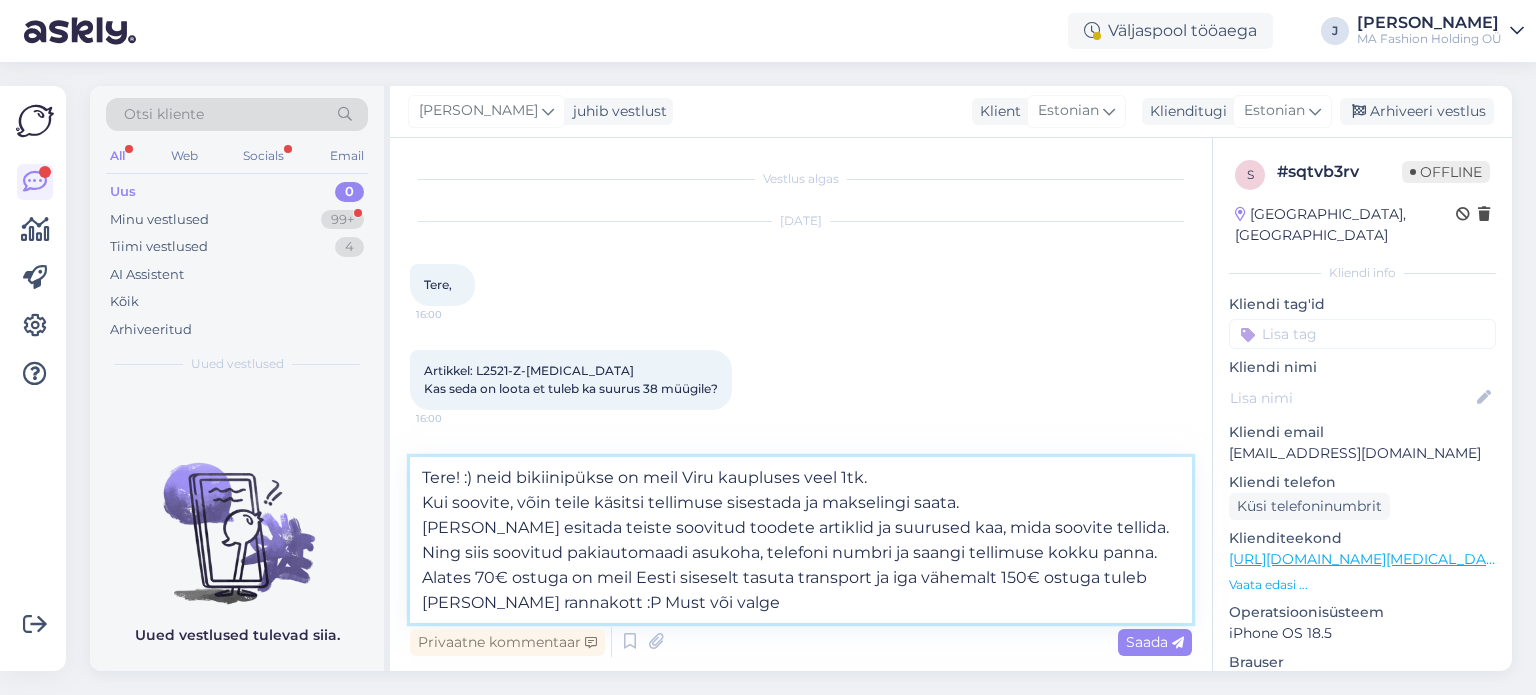 drag, startPoint x: 689, startPoint y: 607, endPoint x: 580, endPoint y: 600, distance: 109.22454 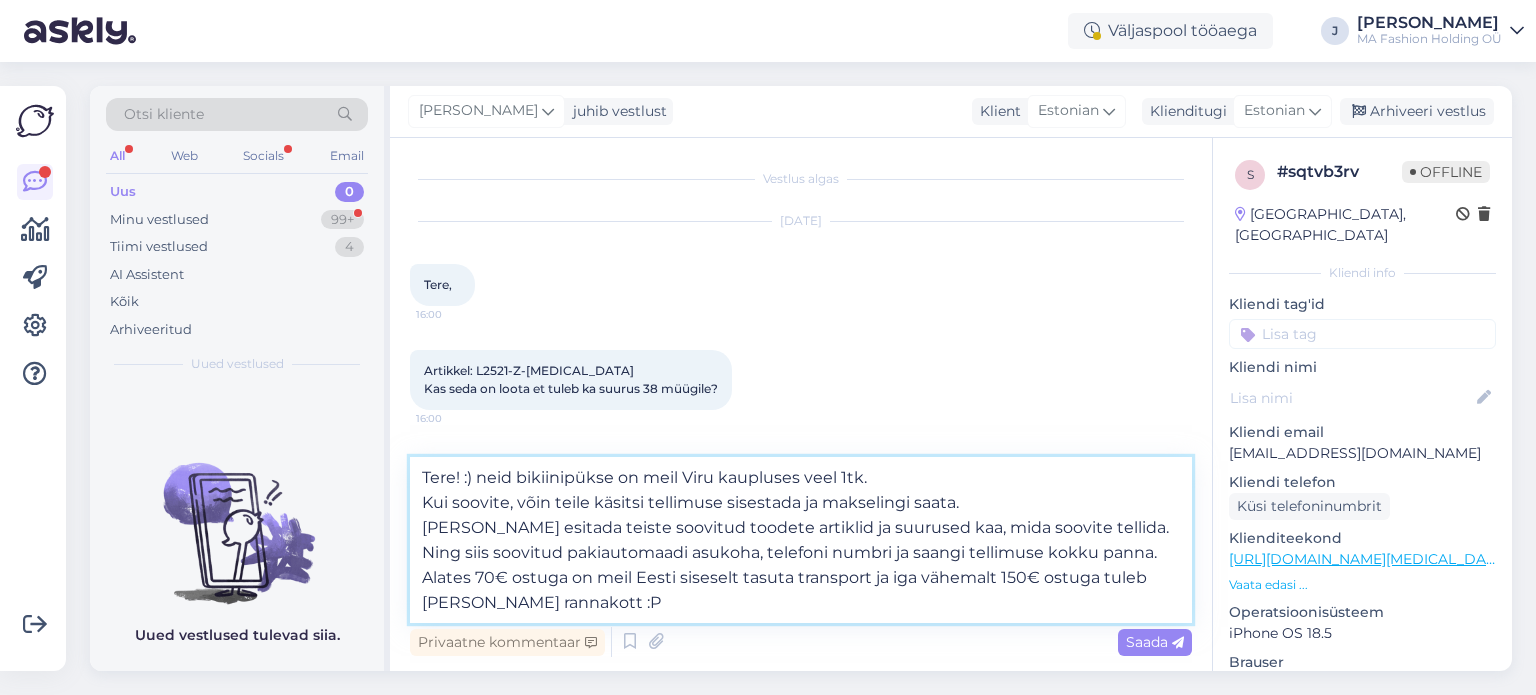 click on "Tere! :) neid bikiinipükse on meil Viru kaupluses veel 1tk.
Kui soovite, võin teile käsitsi tellimuse sisestada ja makselingi saata.
[PERSON_NAME] esitada teiste soovitud toodete artiklid ja suurused kaa, mida soovite tellida.
Ning siis soovitud pakiautomaadi asukoha, telefoni numbri ja saangi tellimuse kokku panna.
Alates 70€ ostuga on meil Eesti siseselt tasuta transport ja iga vähemalt 150€ ostuga tuleb [PERSON_NAME] rannakott :P" at bounding box center (801, 540) 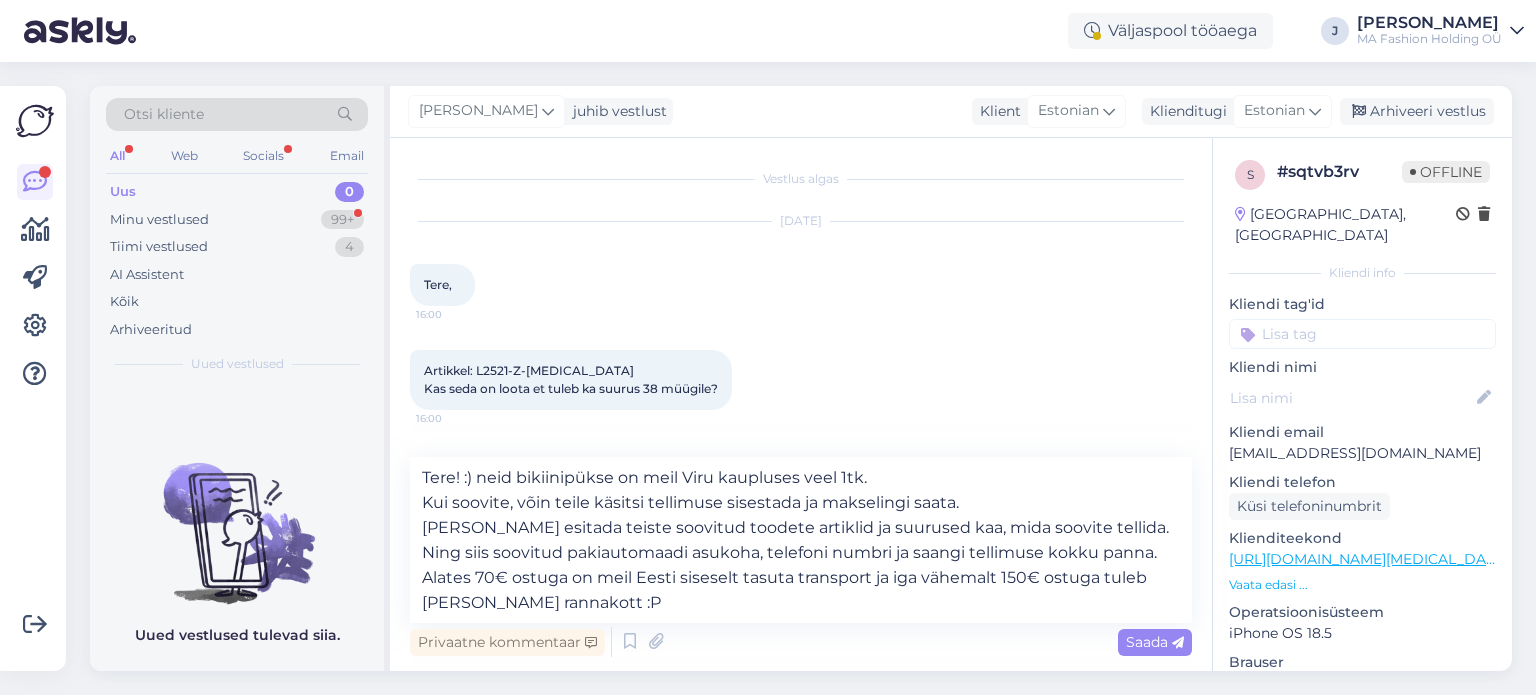 click on "Saada" at bounding box center [1155, 642] 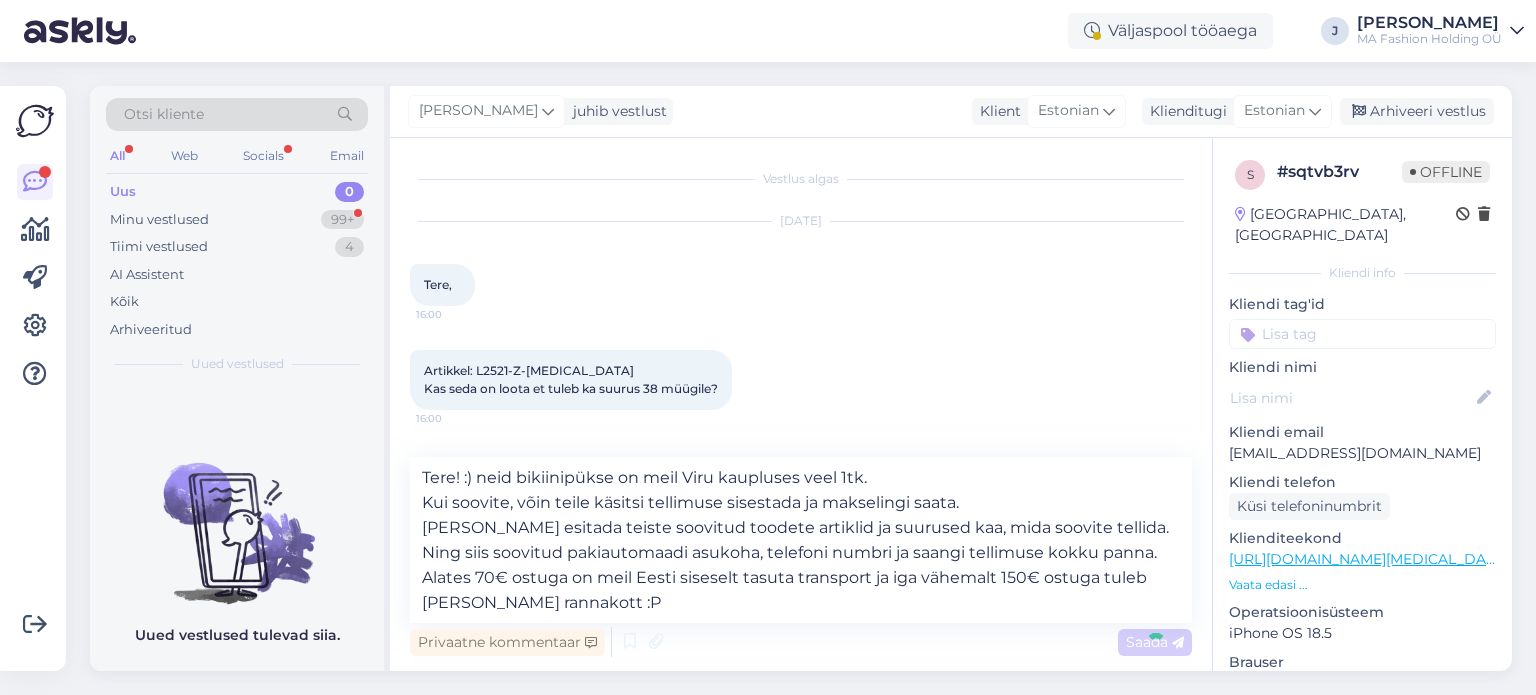 type 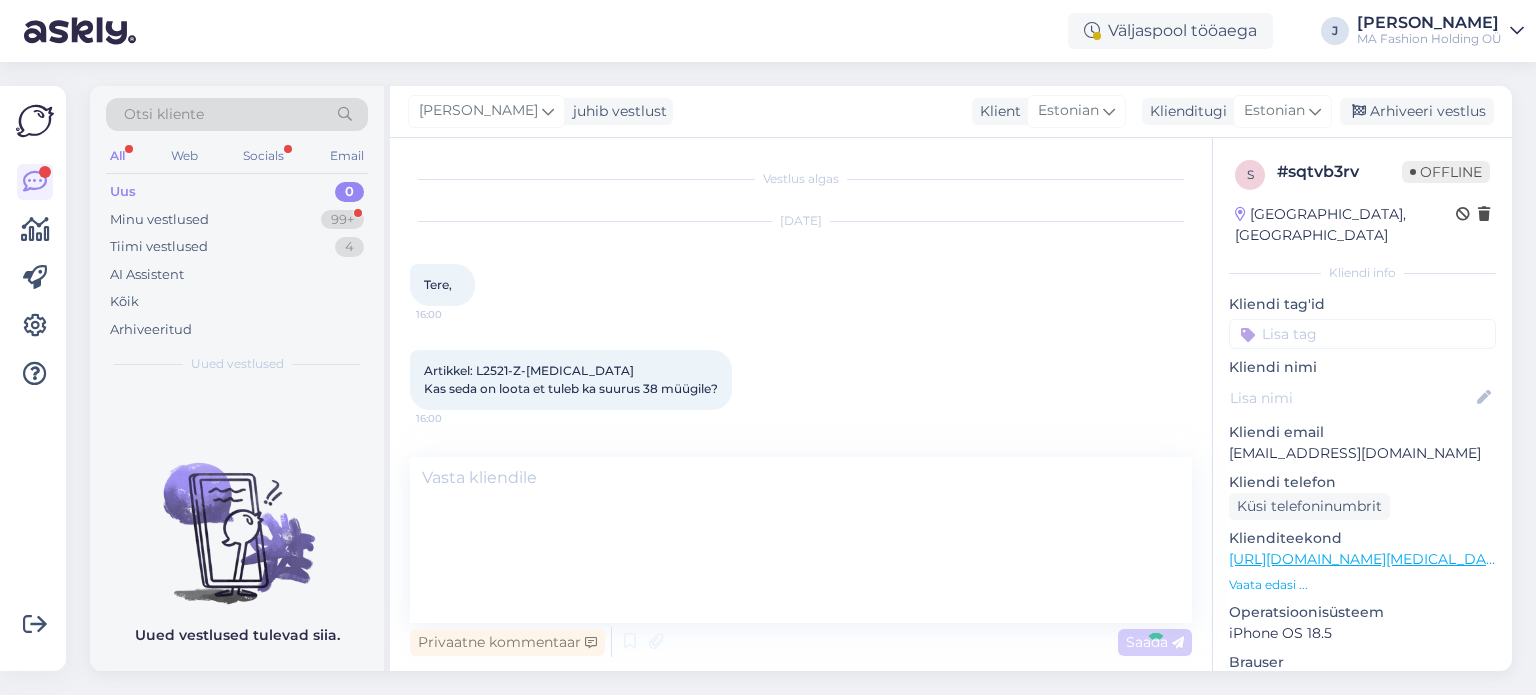 scroll, scrollTop: 140, scrollLeft: 0, axis: vertical 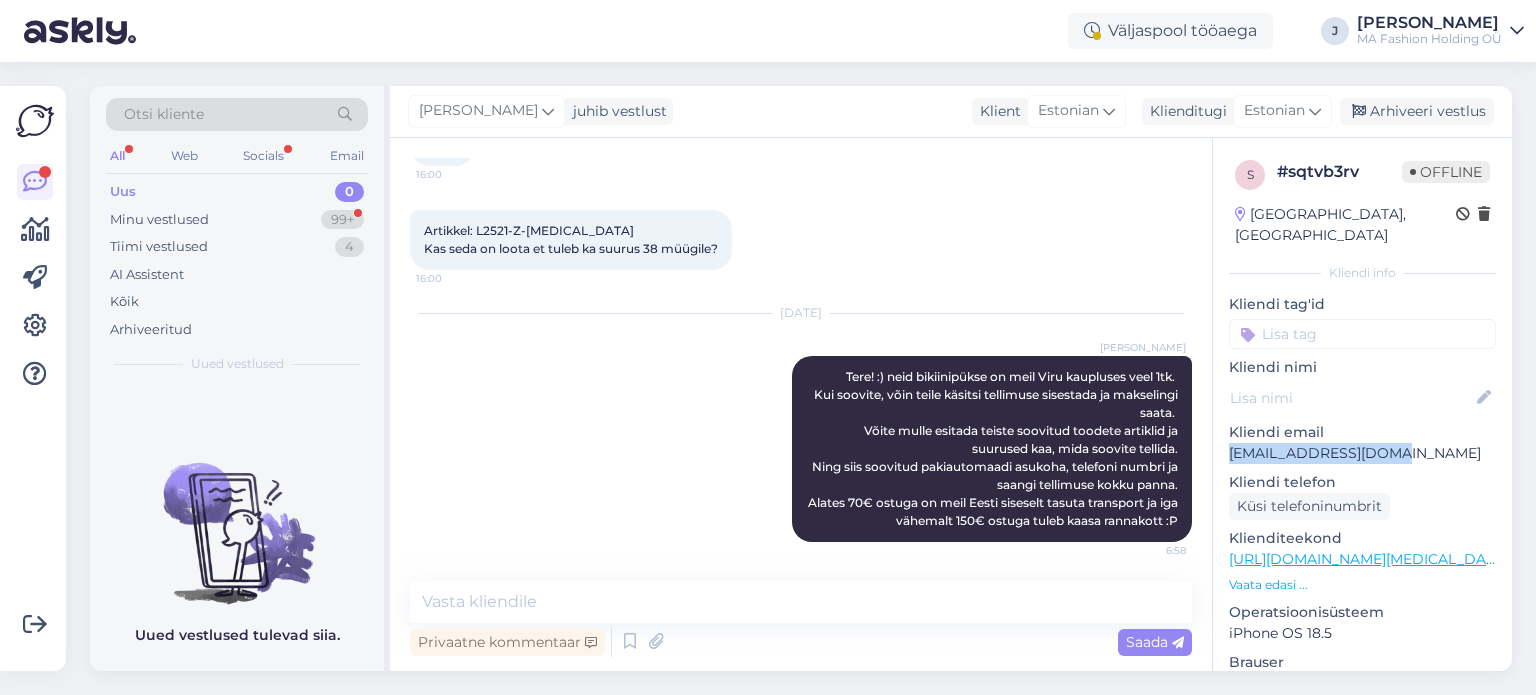 drag, startPoint x: 1228, startPoint y: 431, endPoint x: 1381, endPoint y: 432, distance: 153.00327 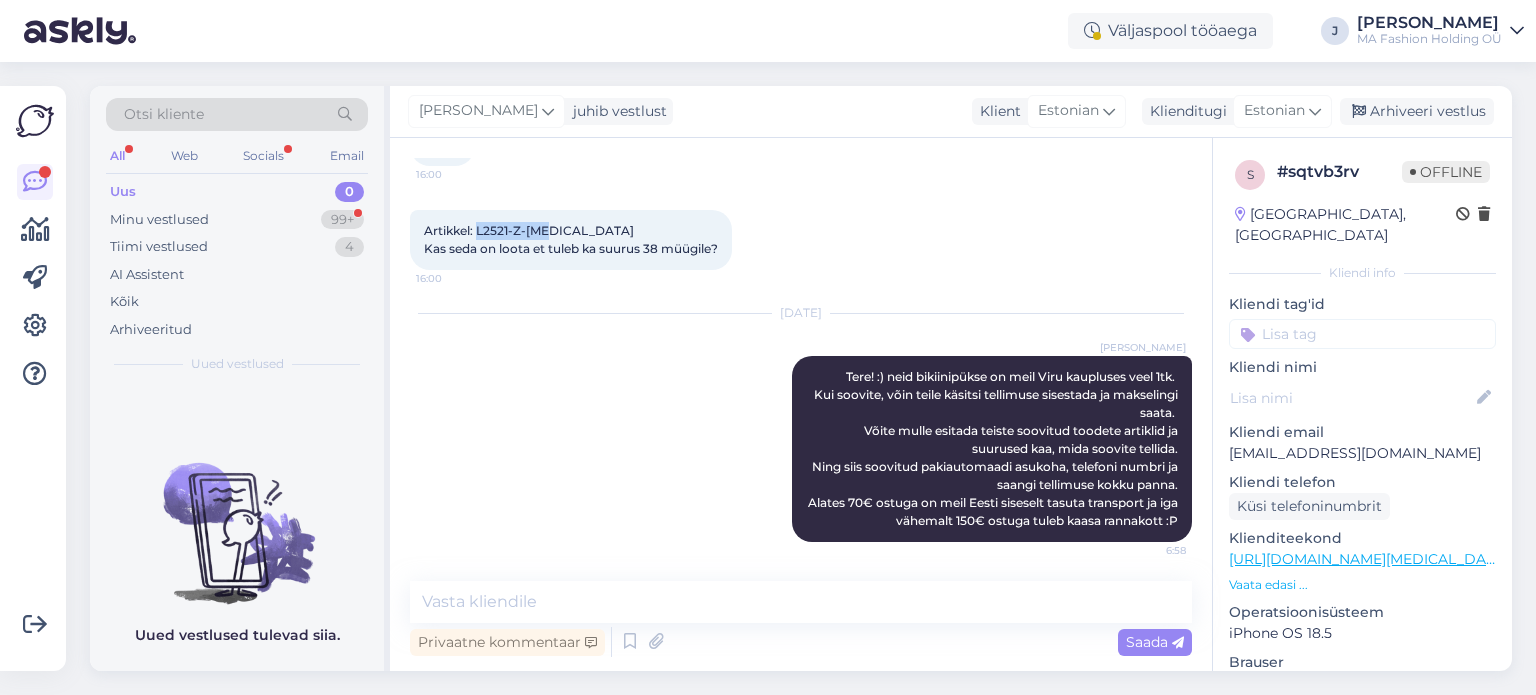 drag, startPoint x: 492, startPoint y: 230, endPoint x: 556, endPoint y: 233, distance: 64.070274 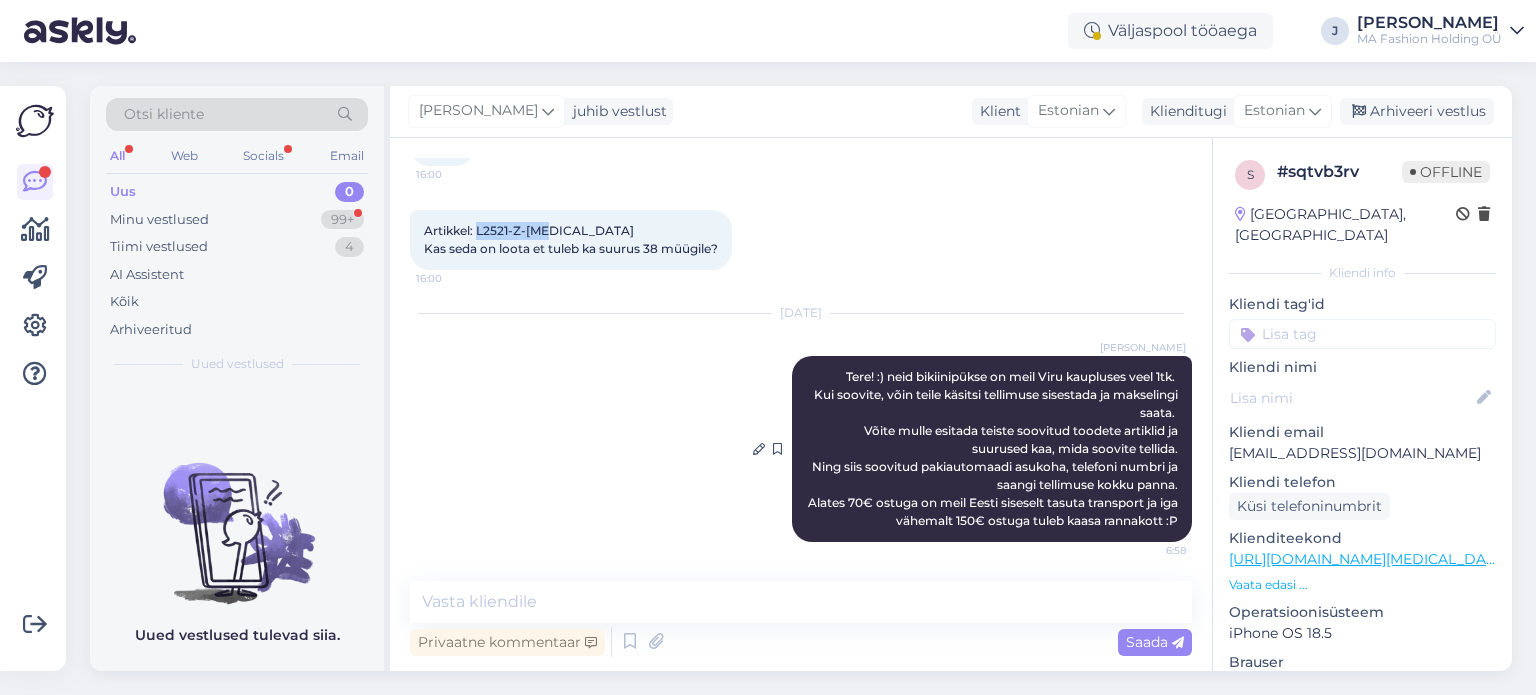 drag, startPoint x: 864, startPoint y: 375, endPoint x: 1161, endPoint y: 525, distance: 332.7296 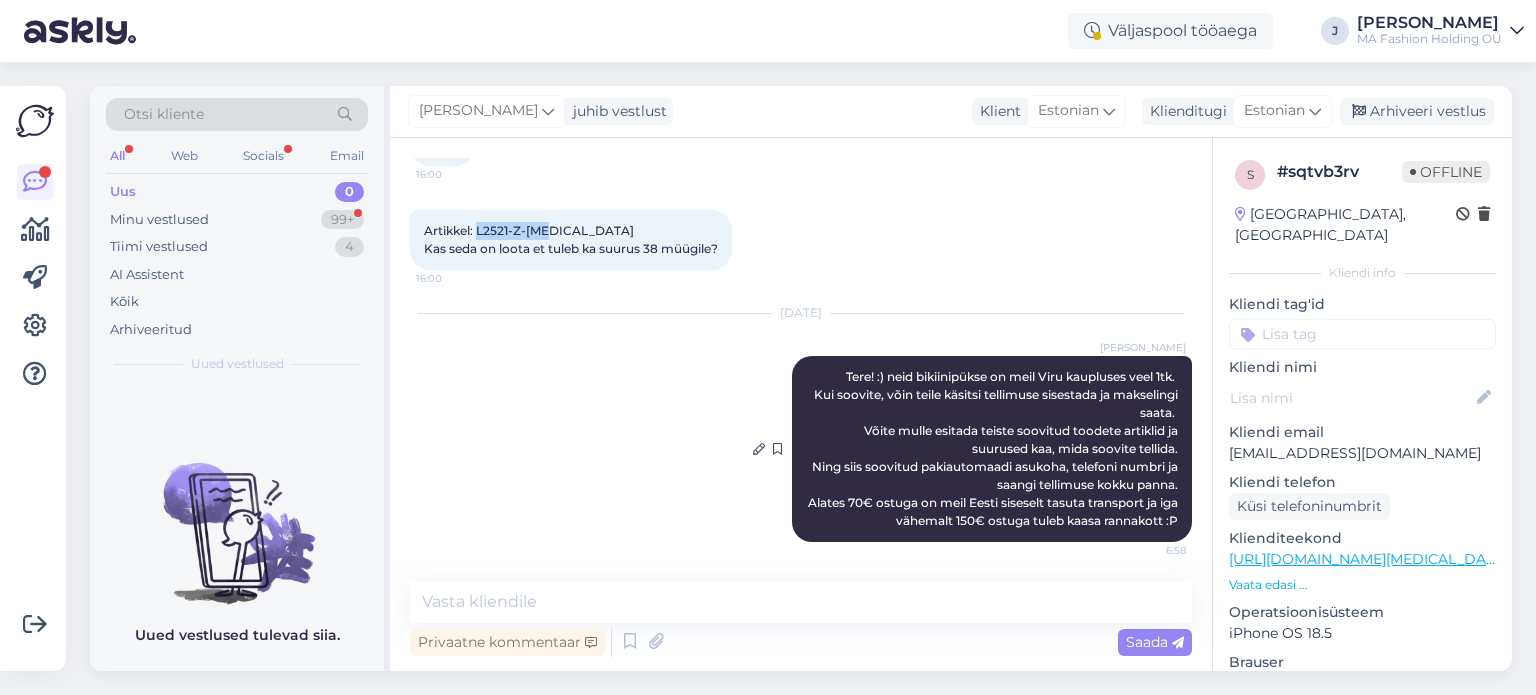 click on "Tere! :) neid bikiinipükse on meil Viru kaupluses veel 1tk.
Kui soovite, võin teile käsitsi tellimuse sisestada ja makselingi saata.
Võite mulle esitada teiste soovitud toodete artiklid ja suurused kaa, mida soovite tellida.
Ning siis soovitud pakiautomaadi asukoha, telefoni numbri ja saangi tellimuse kokku panna.
Alates 70€ ostuga on meil Eesti siseselt tasuta transport ja iga vähemalt 150€ ostuga tuleb kaasa rannakott :P" at bounding box center [994, 448] 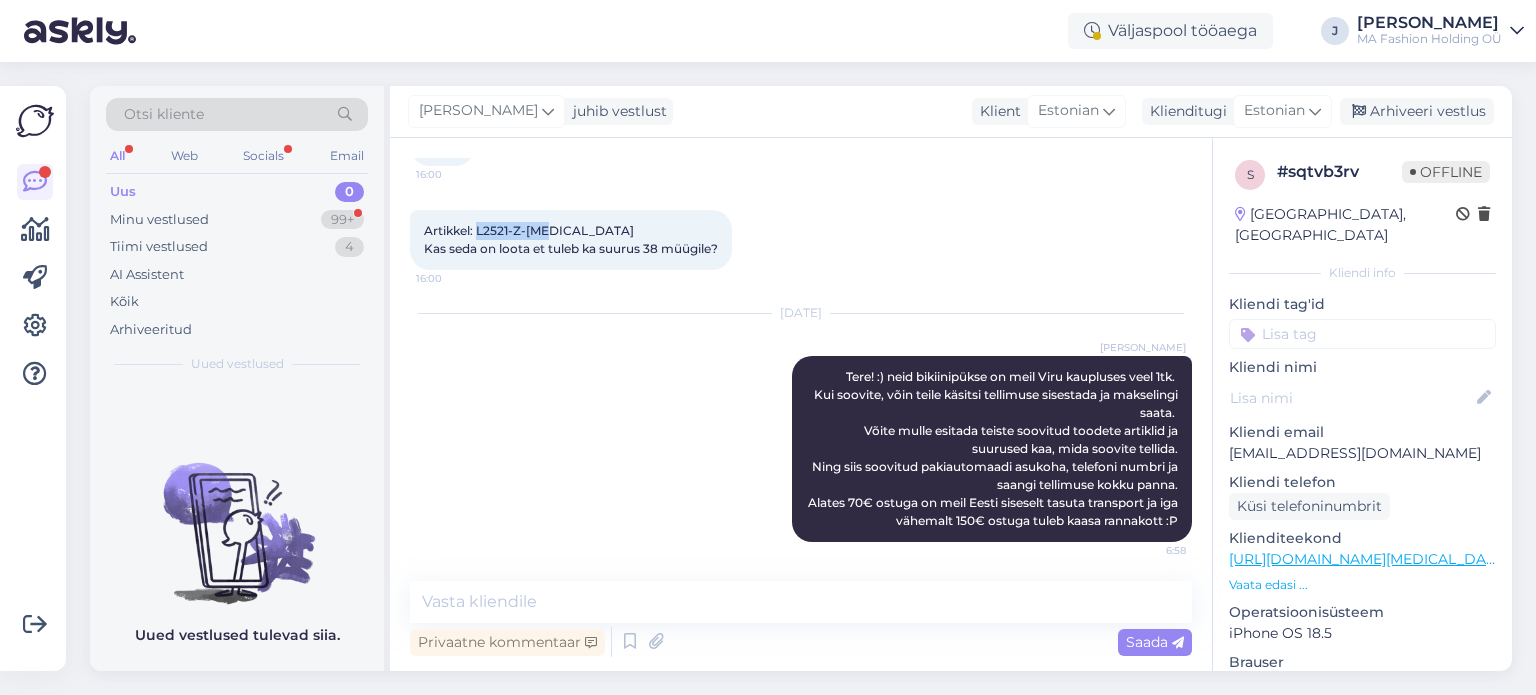 copy on "neid bikiinipükse on meil Viru kaupluses veel 1tk.
Kui soovite, võin teile käsitsi tellimuse sisestada ja makselingi saata.
[PERSON_NAME] esitada teiste soovitud toodete artiklid ja suurused kaa, mida soovite tellida.
Ning siis soovitud pakiautomaadi asukoha, telefoni numbri ja saangi tellimuse kokku panna.
Alates 70€ ostuga on meil Eesti siseselt tasuta transport ja iga vähemalt 150€ ostuga tuleb [PERSON_NAME] rannakott :P" 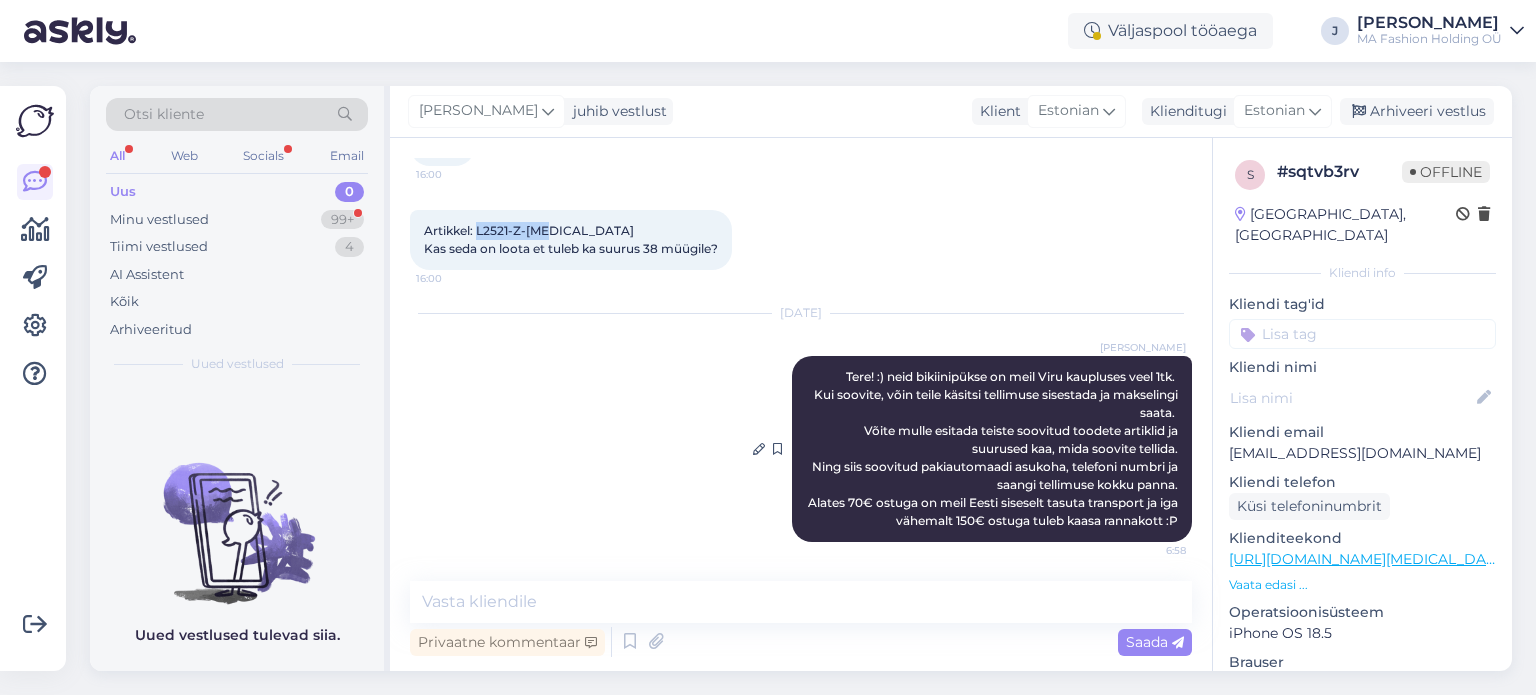 click on "[PERSON_NAME]! :) neid bikiinipükse on meil Viru kaupluses veel 1tk.
Kui soovite, võin teile käsitsi tellimuse sisestada ja makselingi saata.
[PERSON_NAME] esitada teiste soovitud toodete artiklid ja suurused kaa, mida soovite tellida.
Ning siis soovitud pakiautomaadi asukoha, telefoni numbri ja saangi tellimuse kokku panna.
Alates 70€ ostuga on meil Eesti siseselt tasuta transport ja iga vähemalt 150€ ostuga tuleb [PERSON_NAME] rannakott :P  6:58" at bounding box center [992, 449] 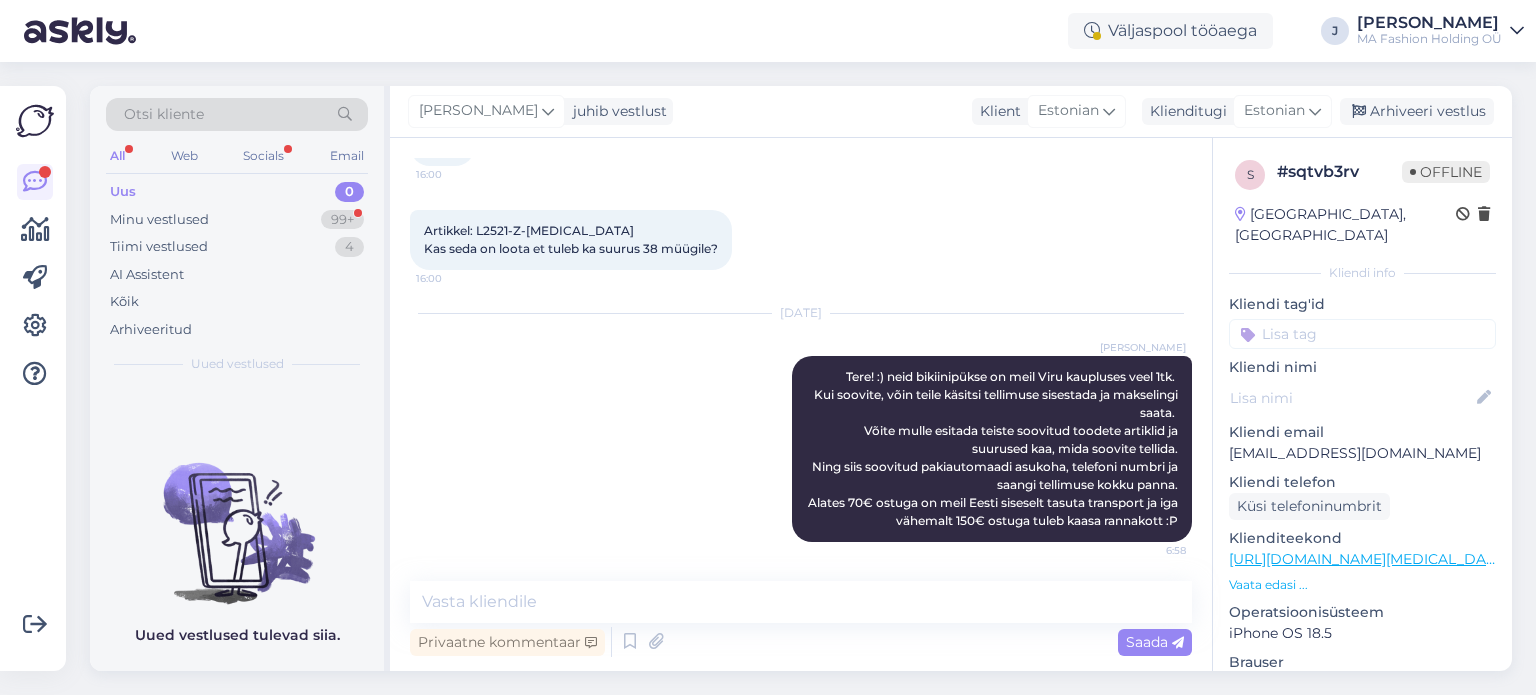 click on "All Web Socials  Email" at bounding box center [237, 158] 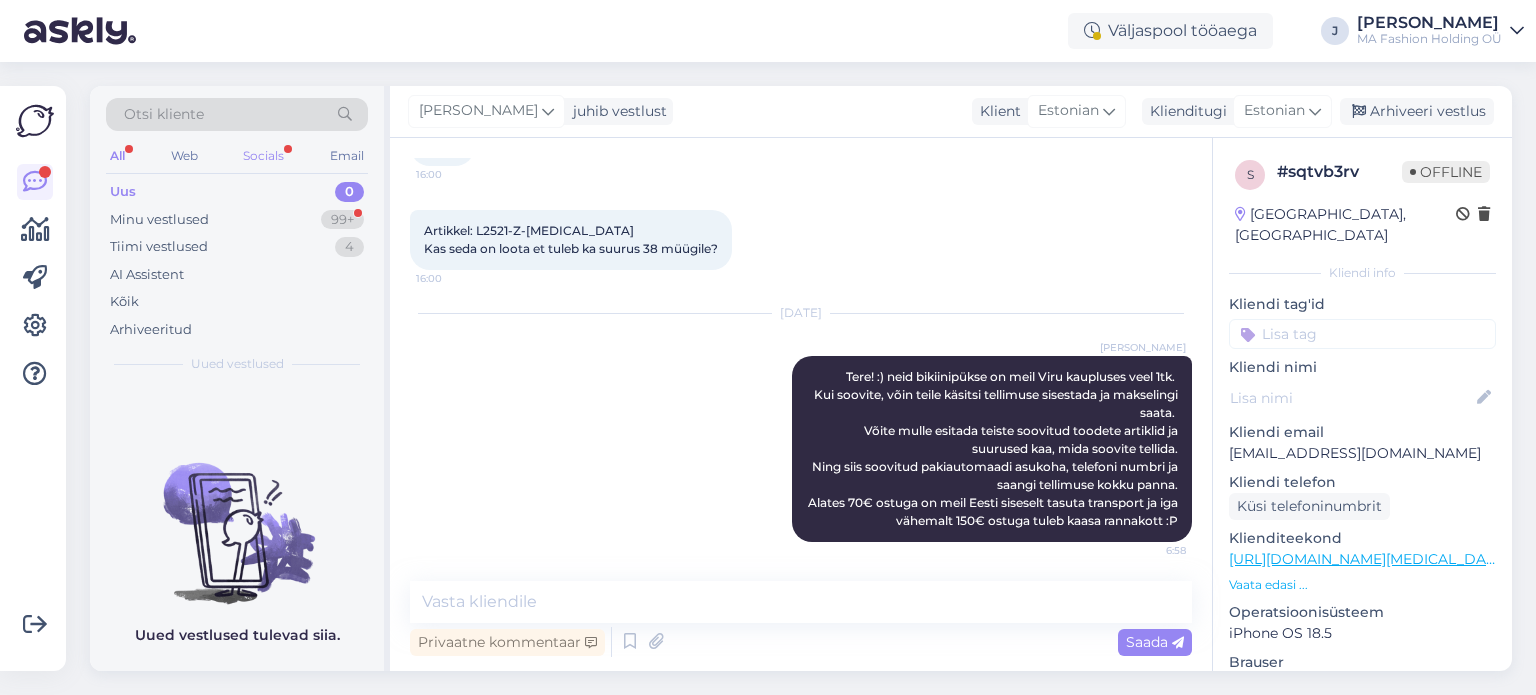 click on "Socials" at bounding box center [263, 156] 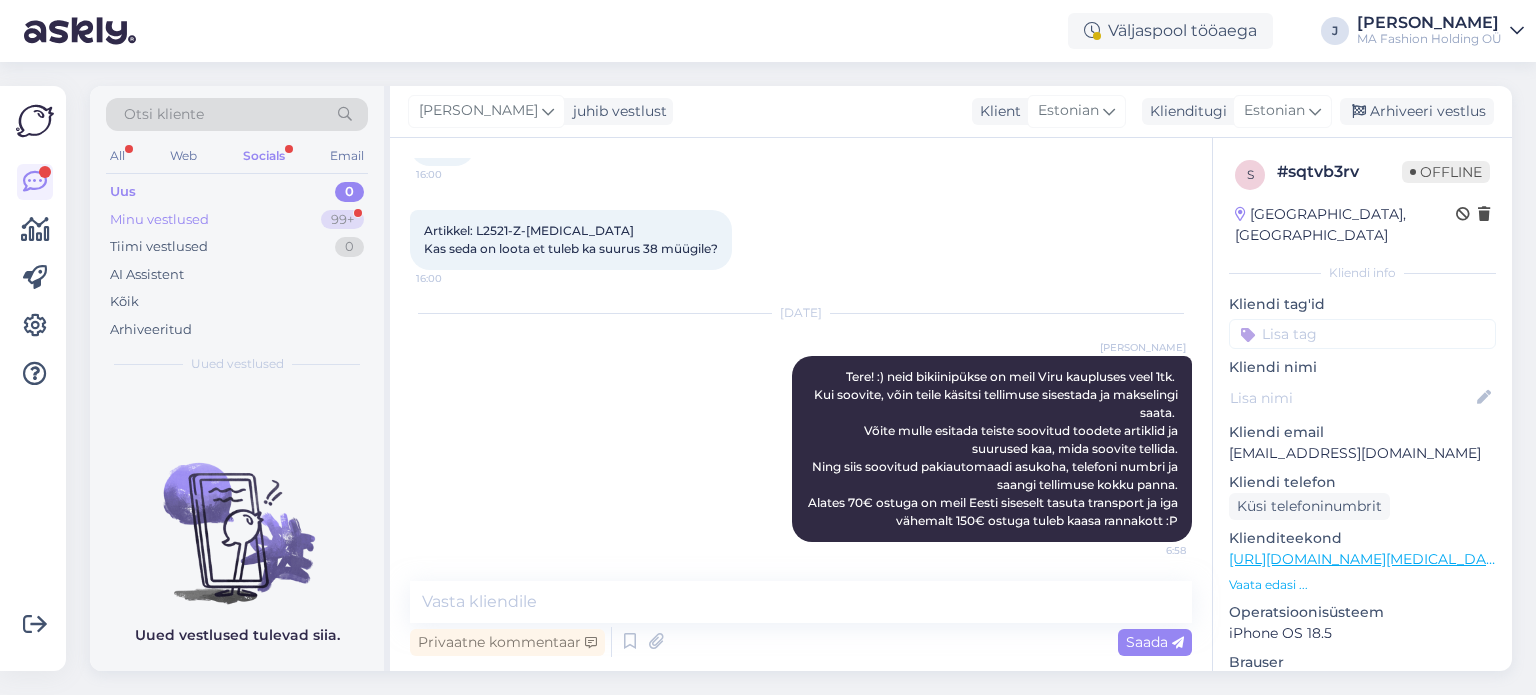 click on "Minu vestlused 99+" at bounding box center [237, 220] 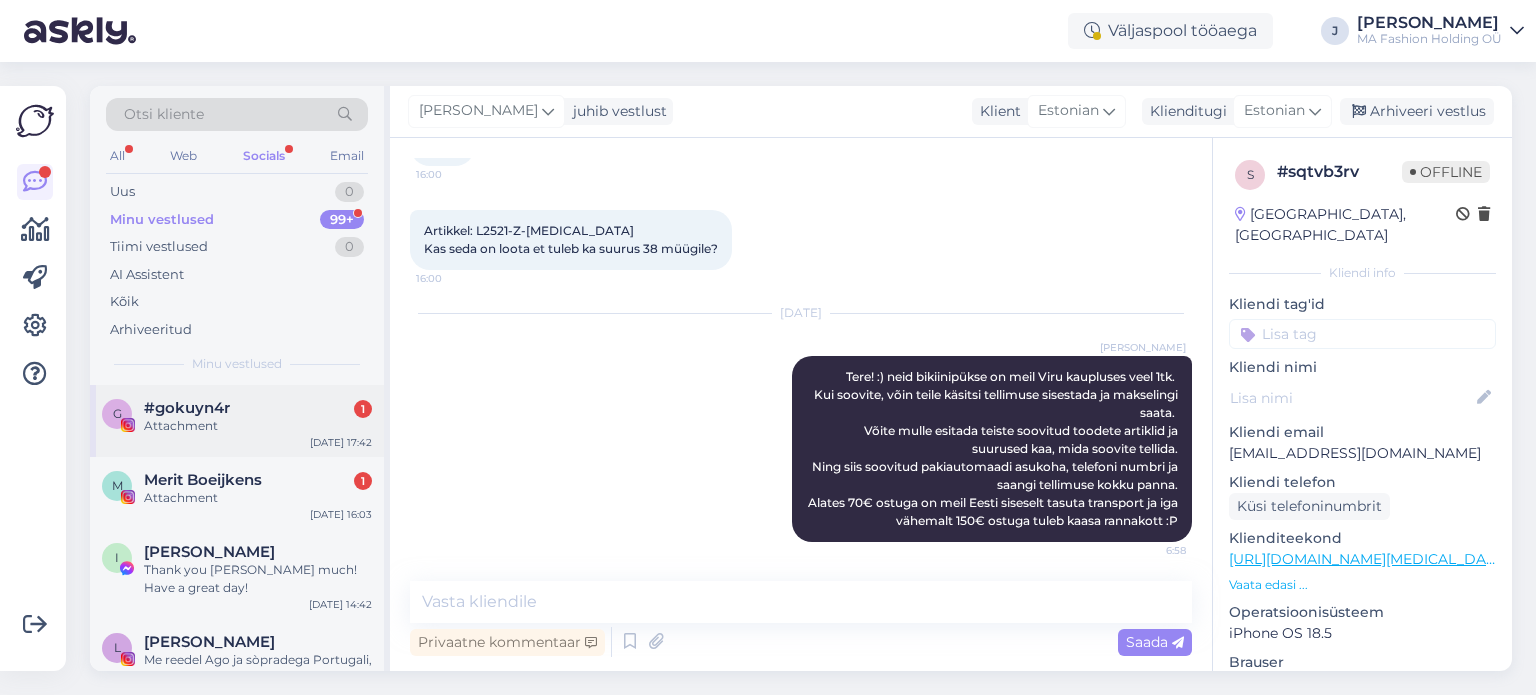 click on "Attachment" at bounding box center [258, 426] 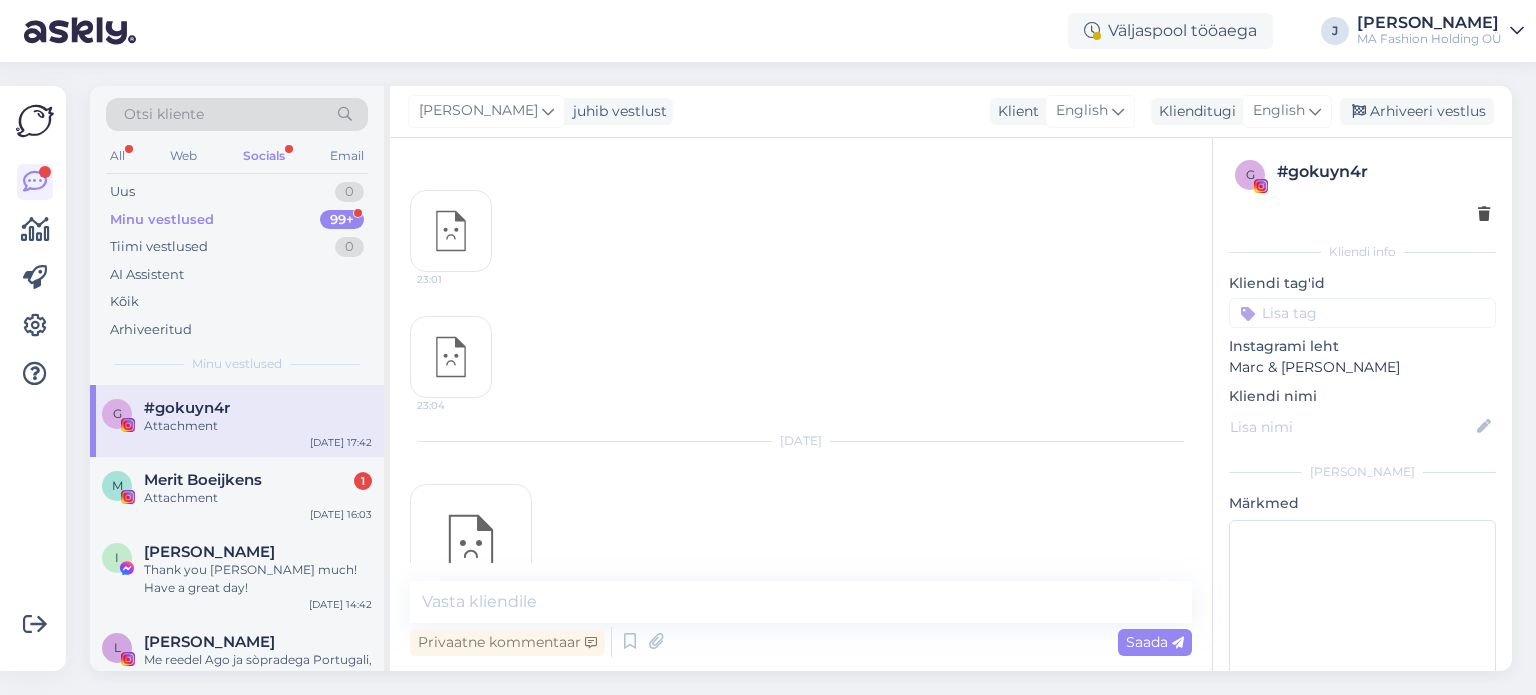 scroll, scrollTop: 1098, scrollLeft: 0, axis: vertical 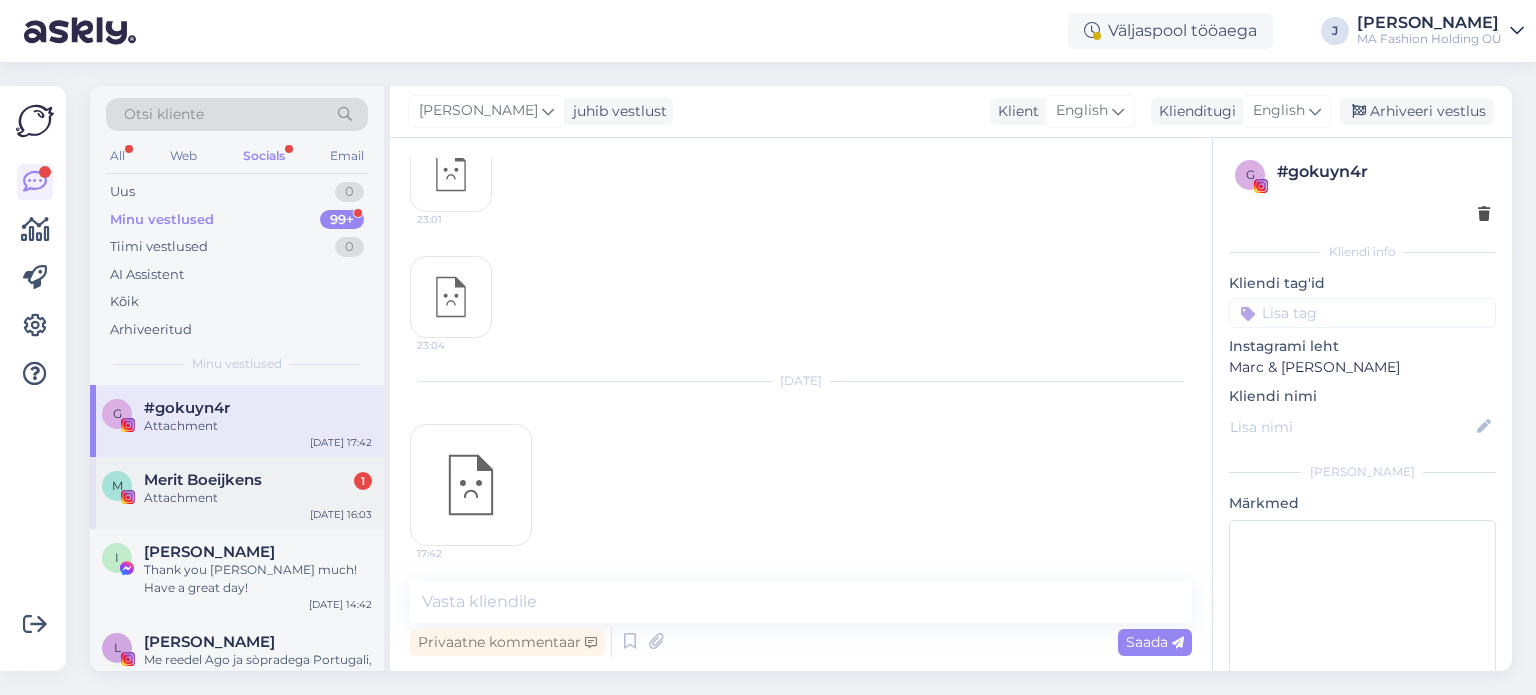 click on "Attachment" at bounding box center [258, 498] 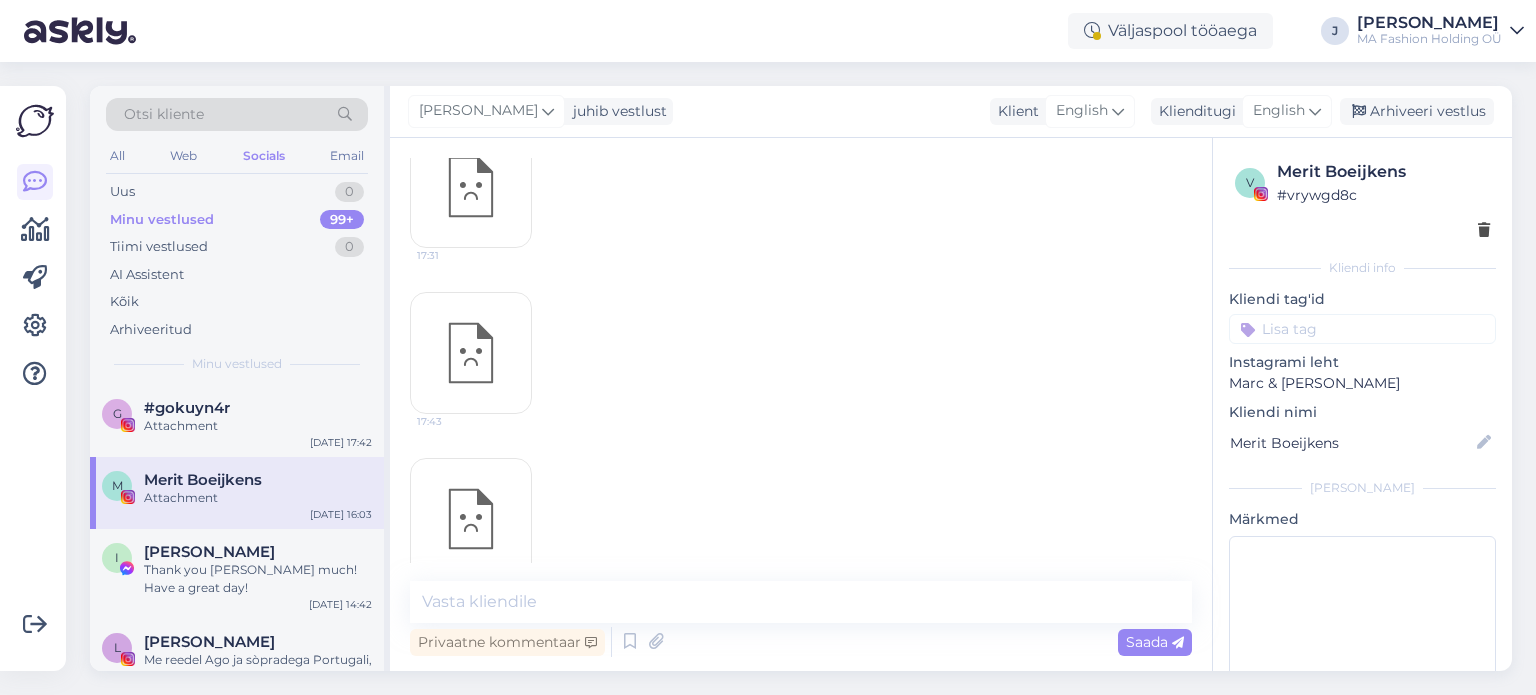 scroll, scrollTop: 2721, scrollLeft: 0, axis: vertical 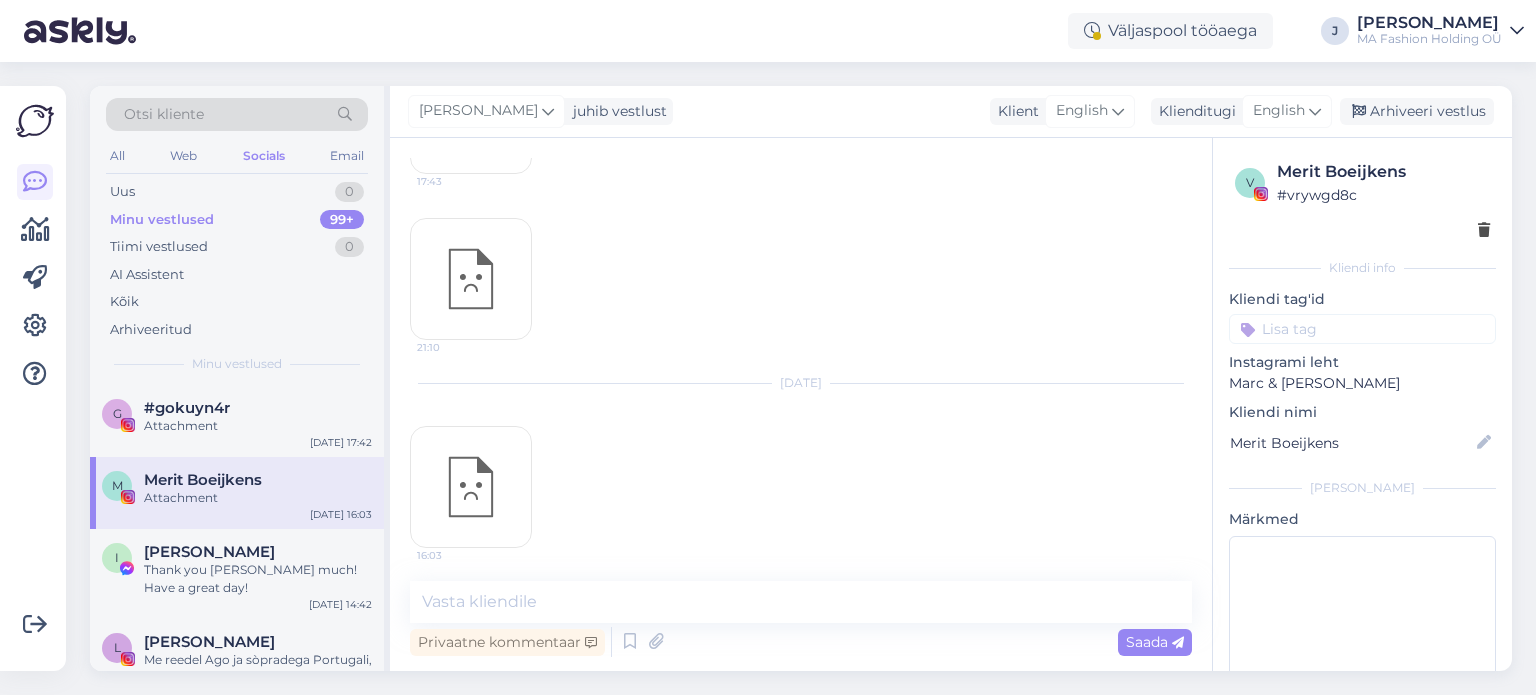 click on "16:03" at bounding box center (471, 487) 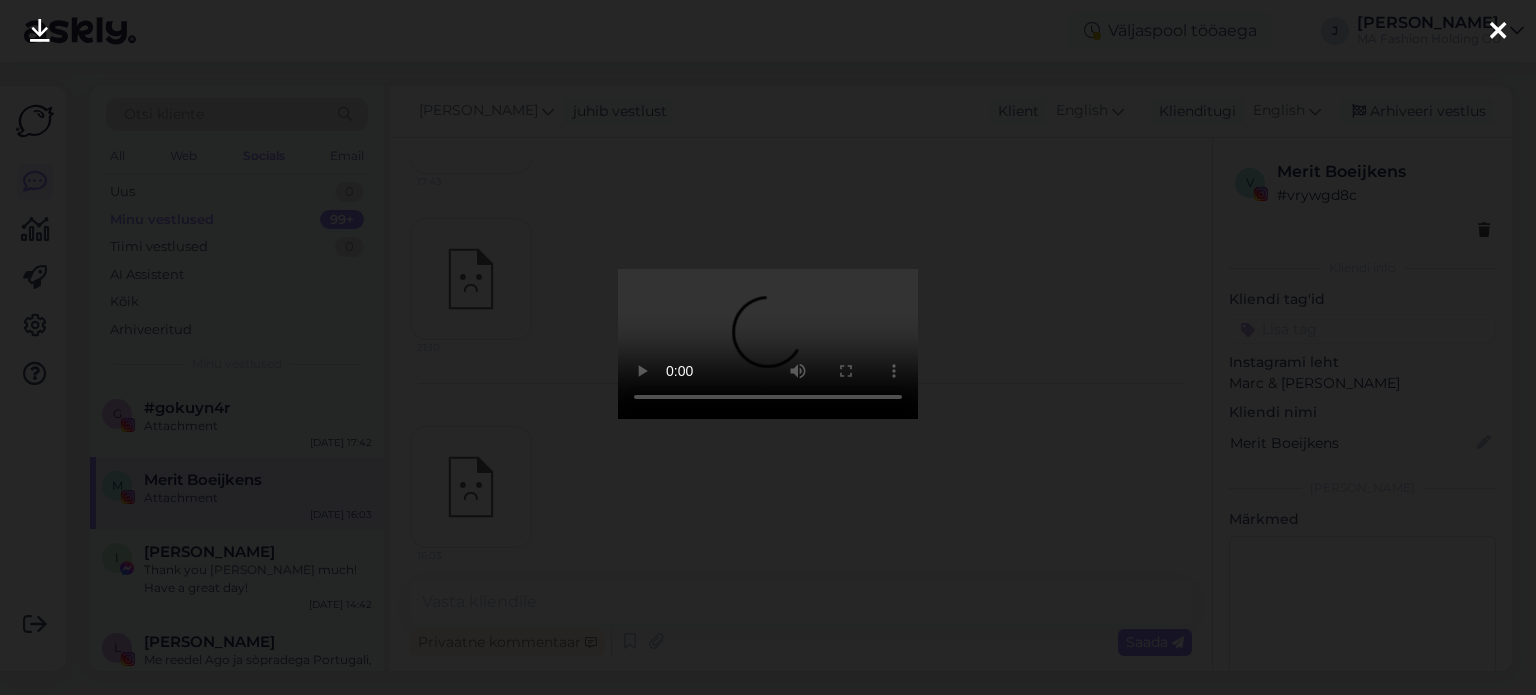 drag, startPoint x: 1502, startPoint y: 29, endPoint x: 1428, endPoint y: 61, distance: 80.622574 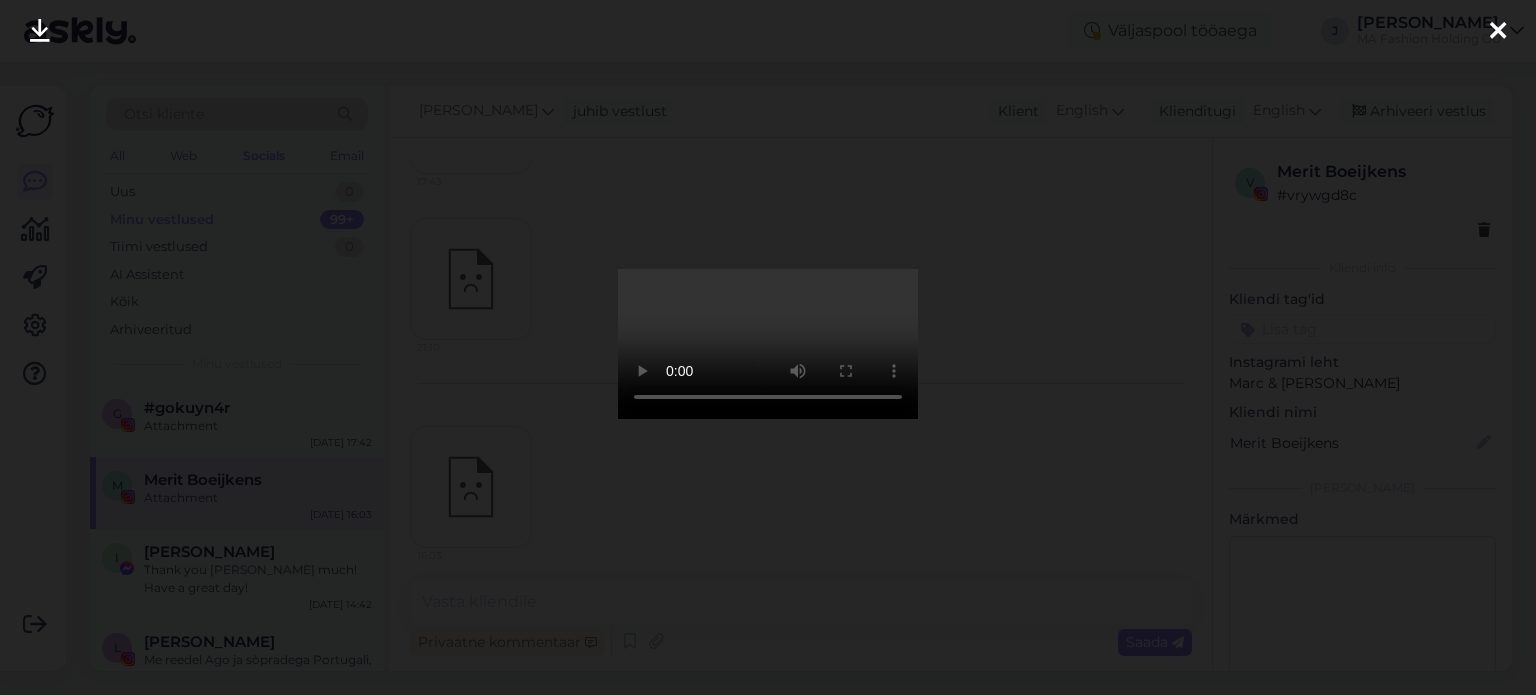 click at bounding box center (1498, 32) 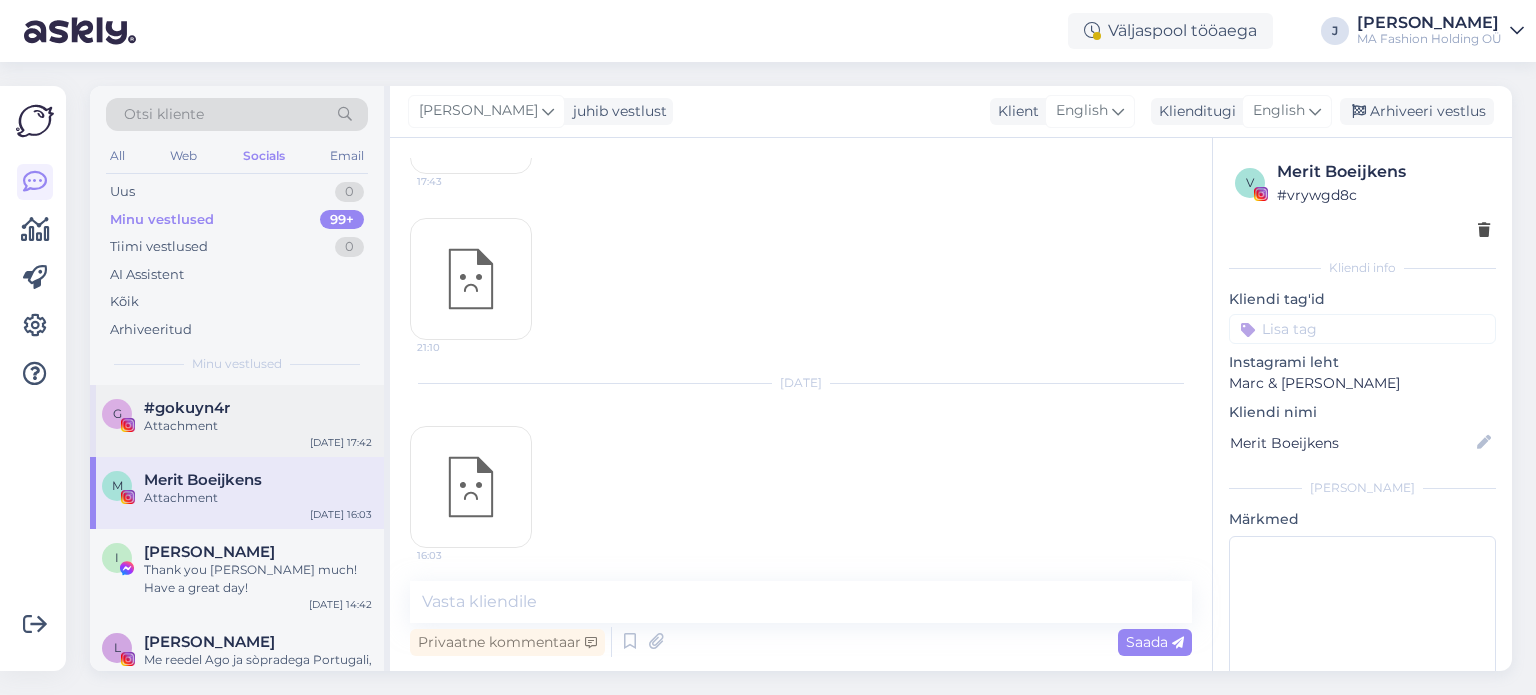 click on "Attachment" at bounding box center [258, 426] 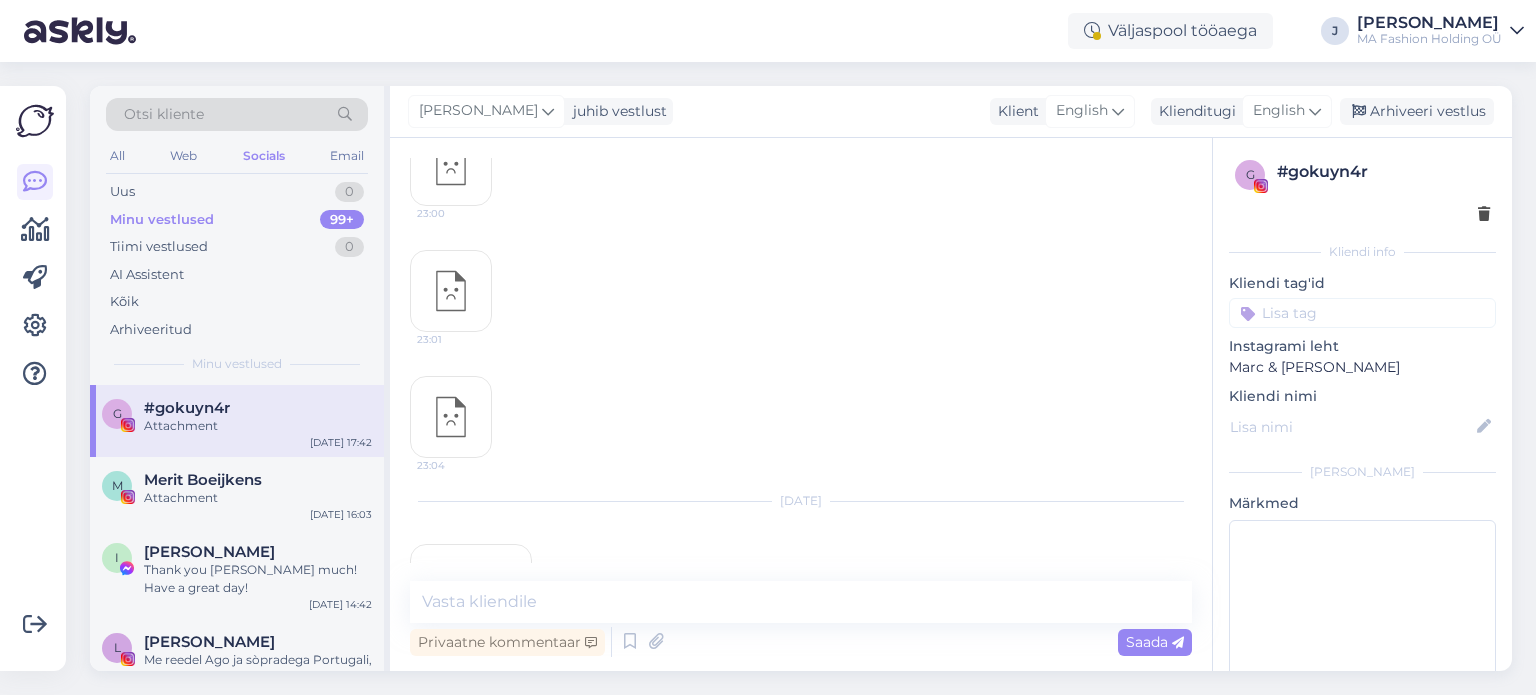scroll, scrollTop: 1038, scrollLeft: 0, axis: vertical 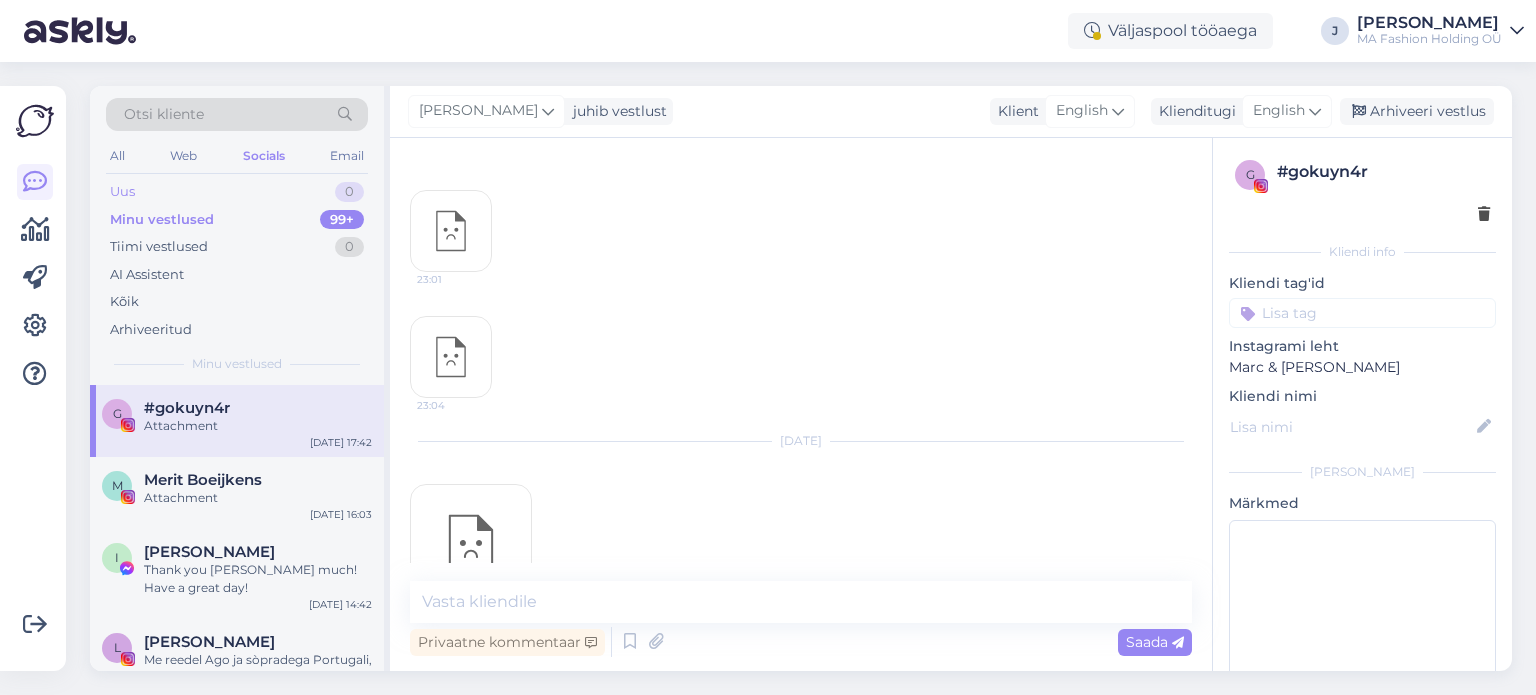 click on "Uus" at bounding box center [122, 192] 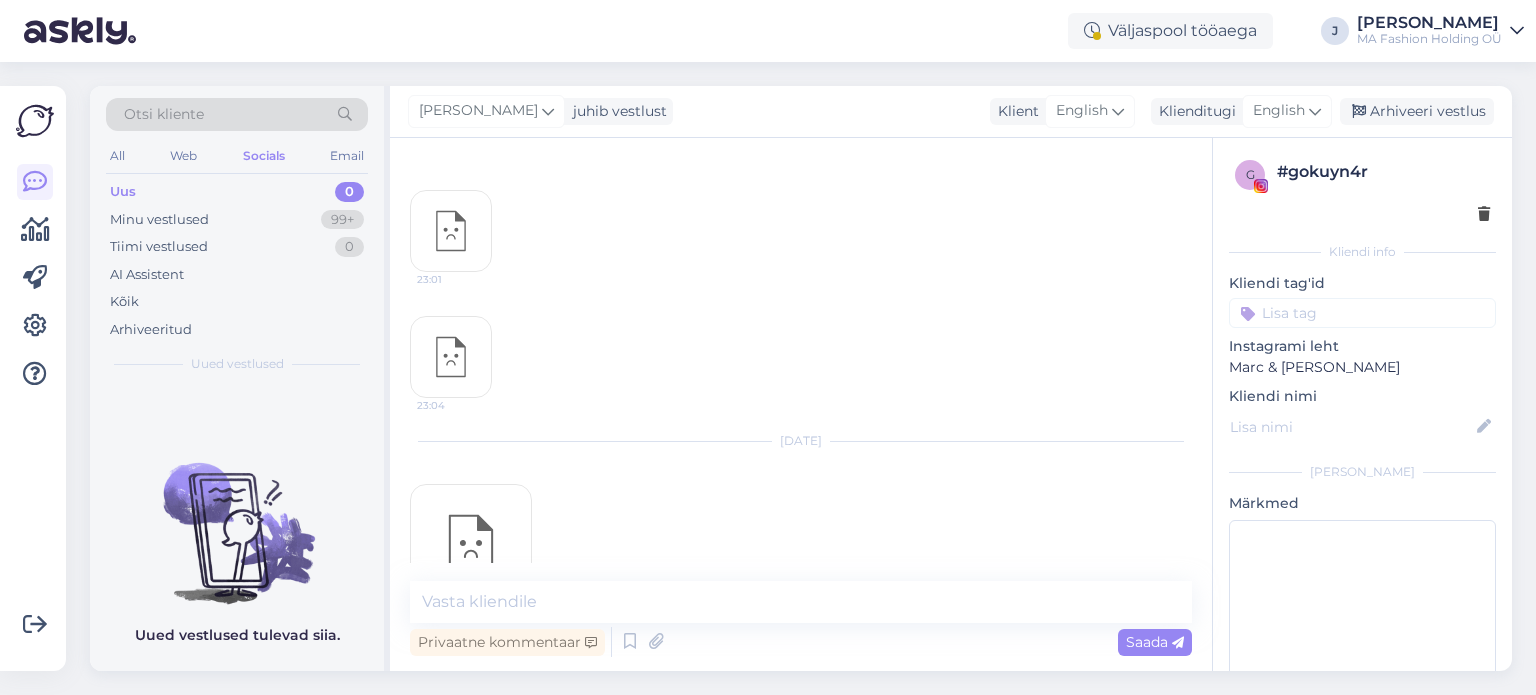 scroll, scrollTop: 1098, scrollLeft: 0, axis: vertical 